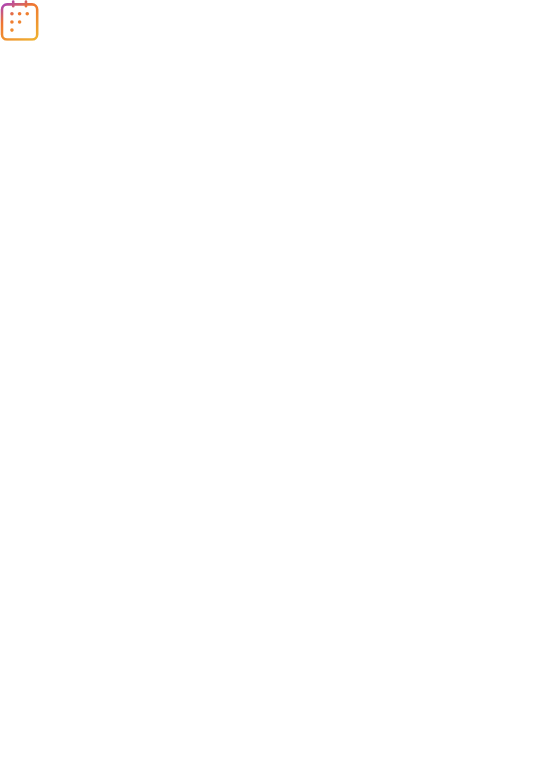 scroll, scrollTop: 0, scrollLeft: 0, axis: both 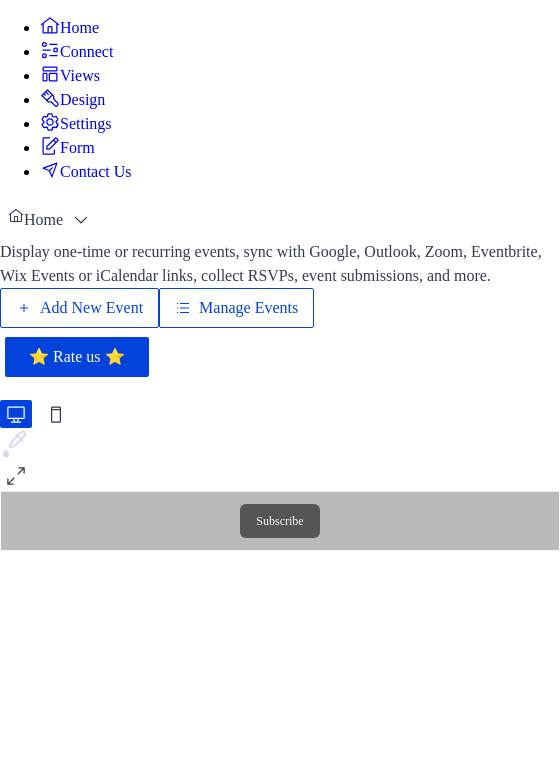 click on "Manage Events" at bounding box center [248, 308] 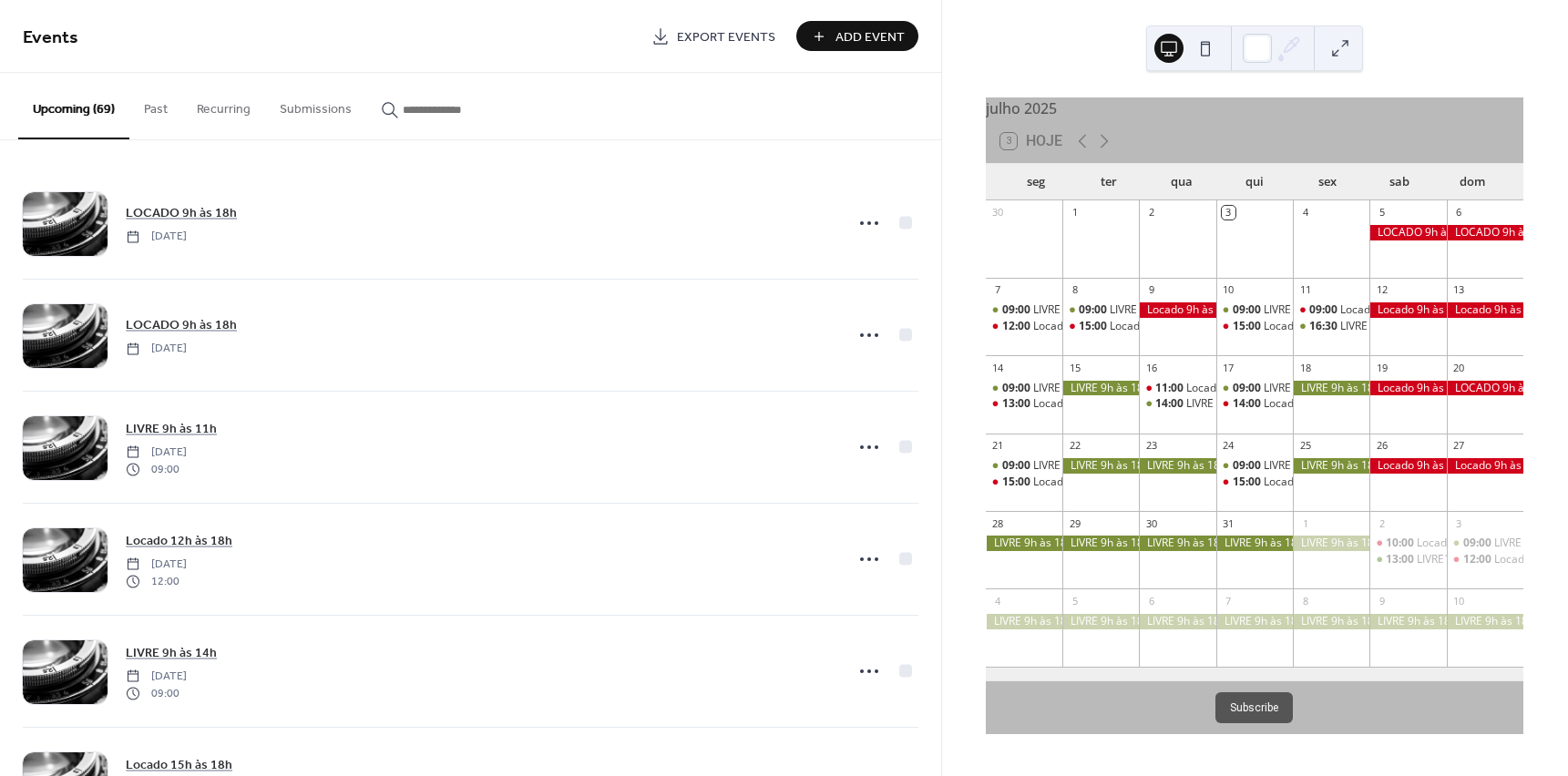 scroll, scrollTop: 0, scrollLeft: 0, axis: both 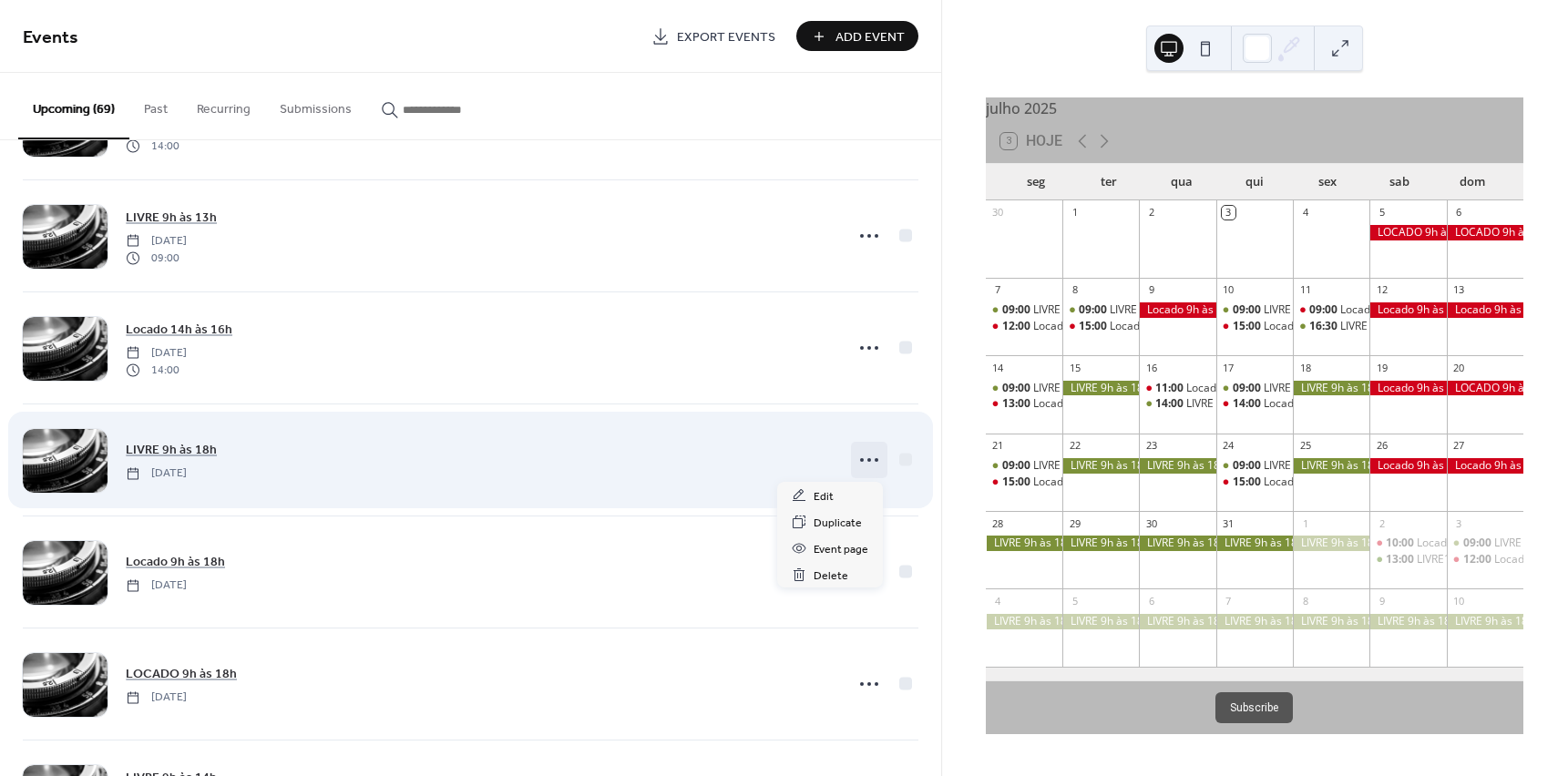 click 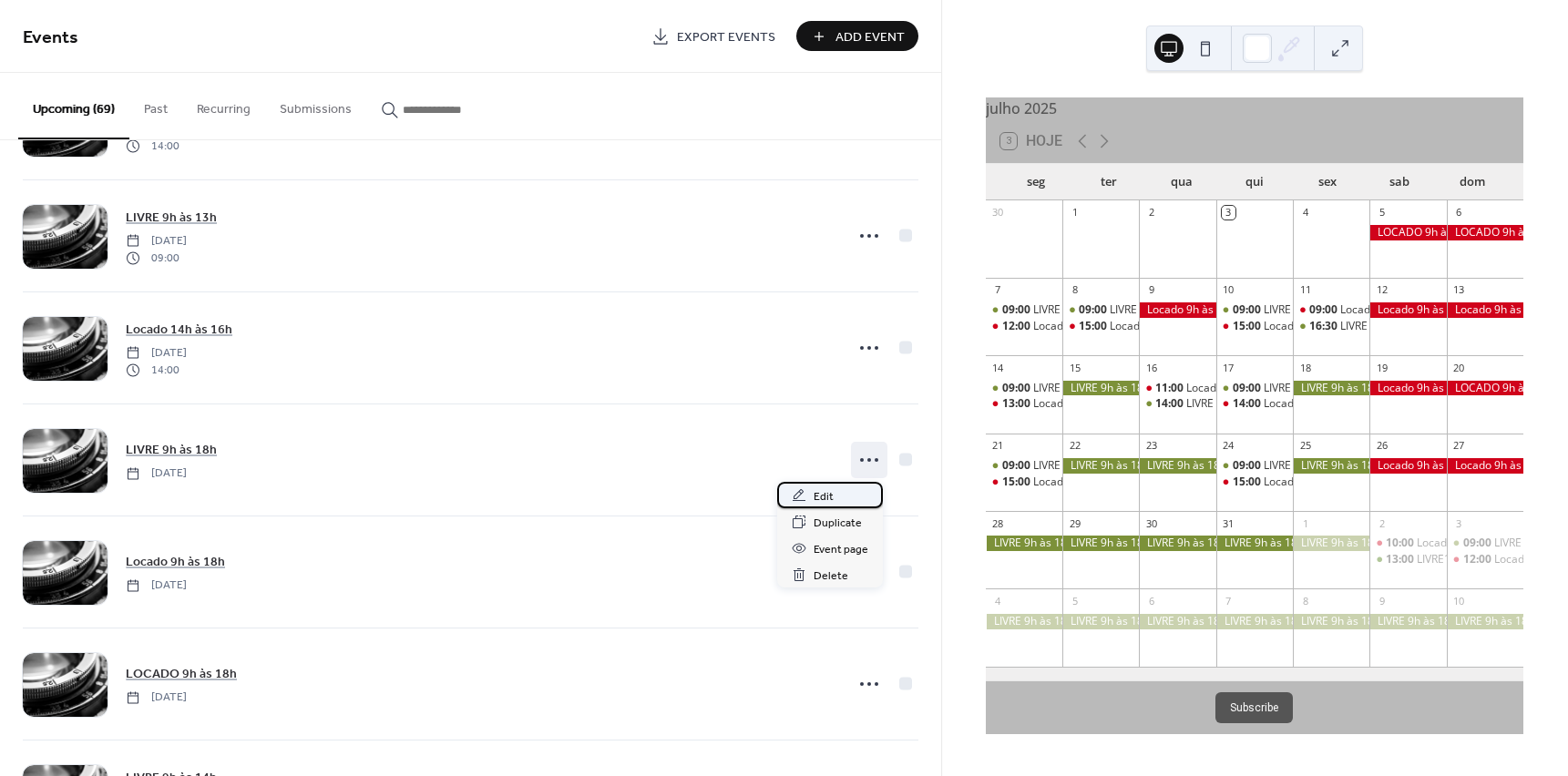 click on "Edit" at bounding box center [824, 496] 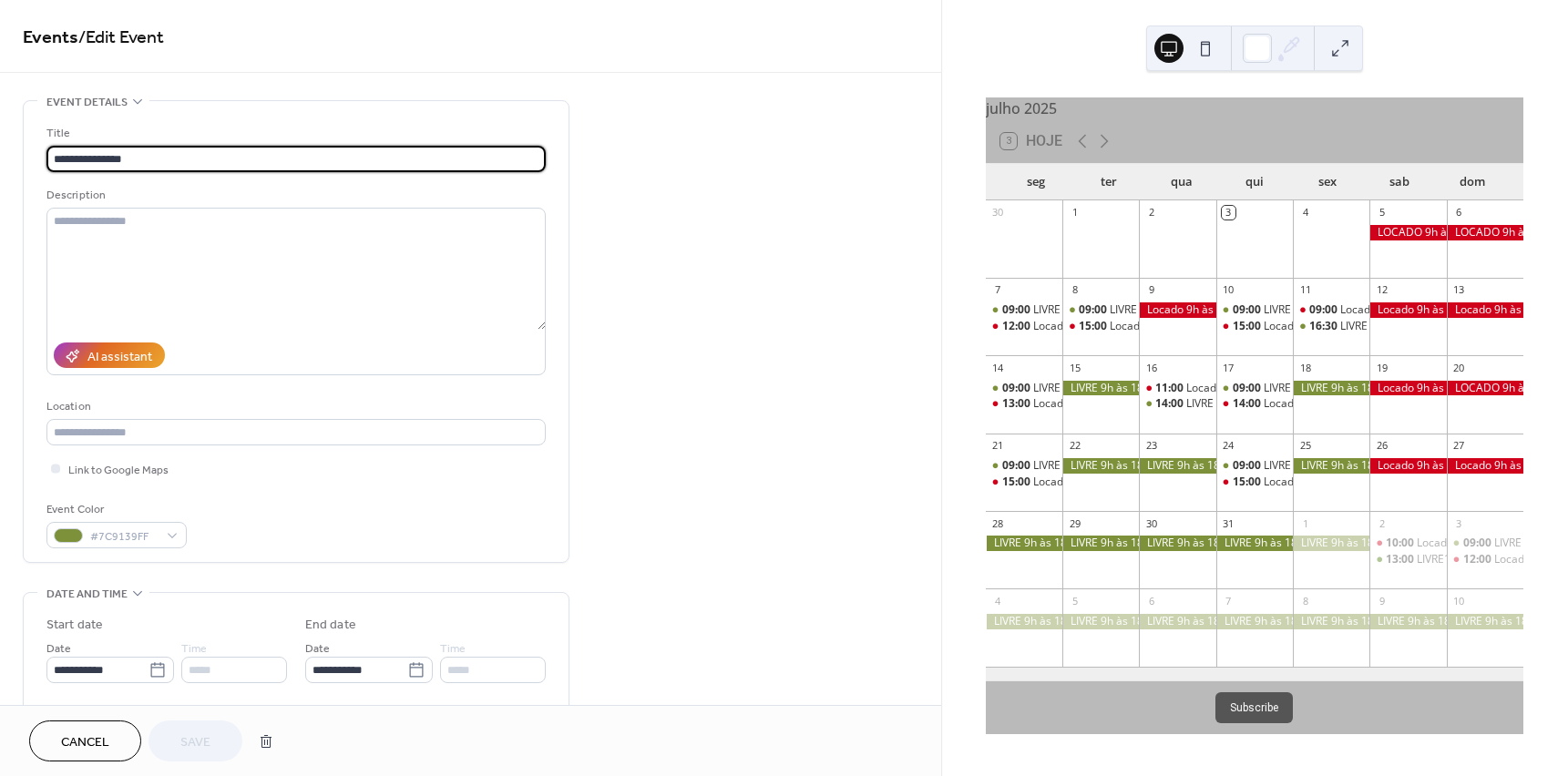 drag, startPoint x: 117, startPoint y: 157, endPoint x: 159, endPoint y: 157, distance: 42 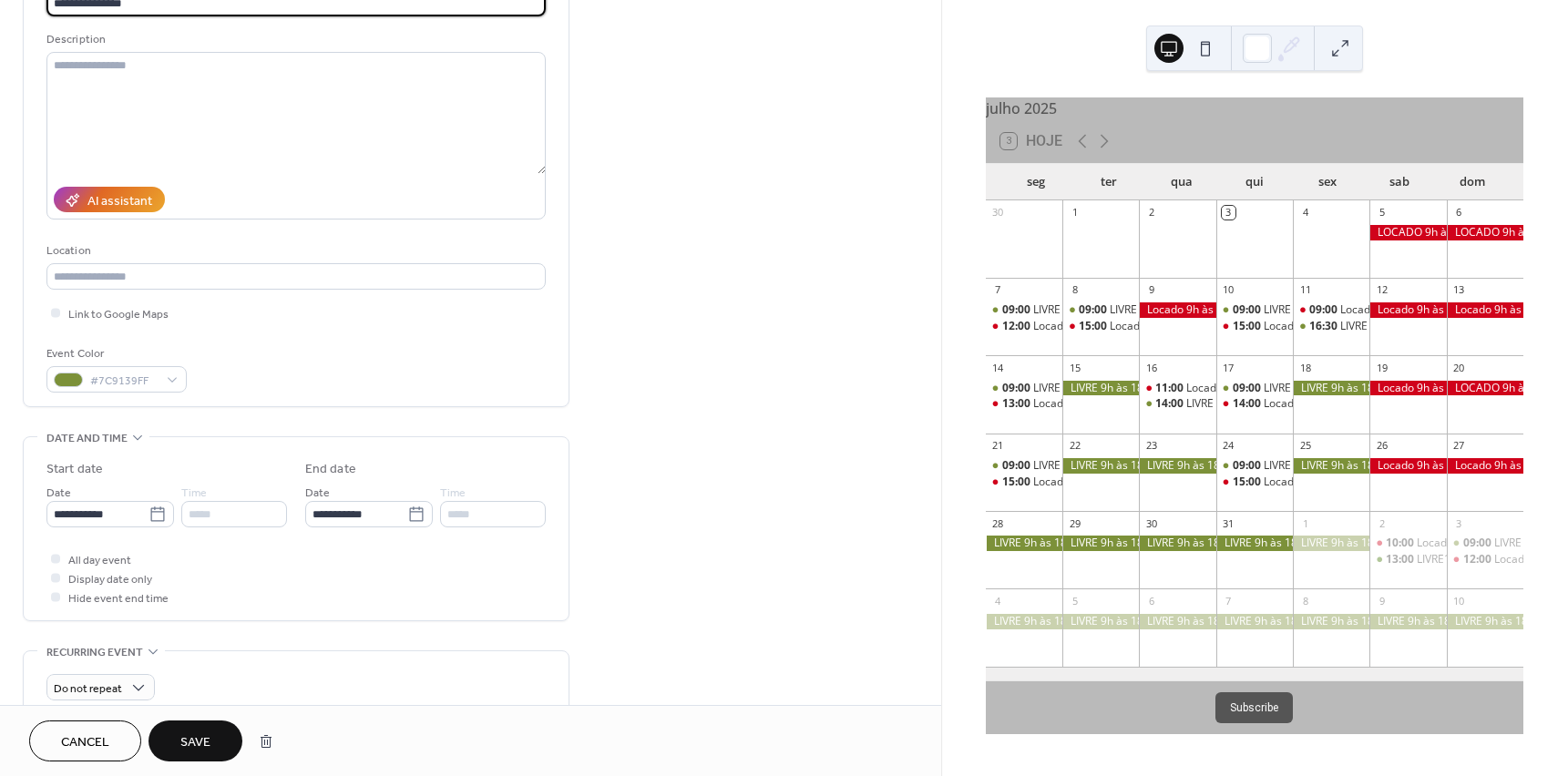 scroll, scrollTop: 273, scrollLeft: 0, axis: vertical 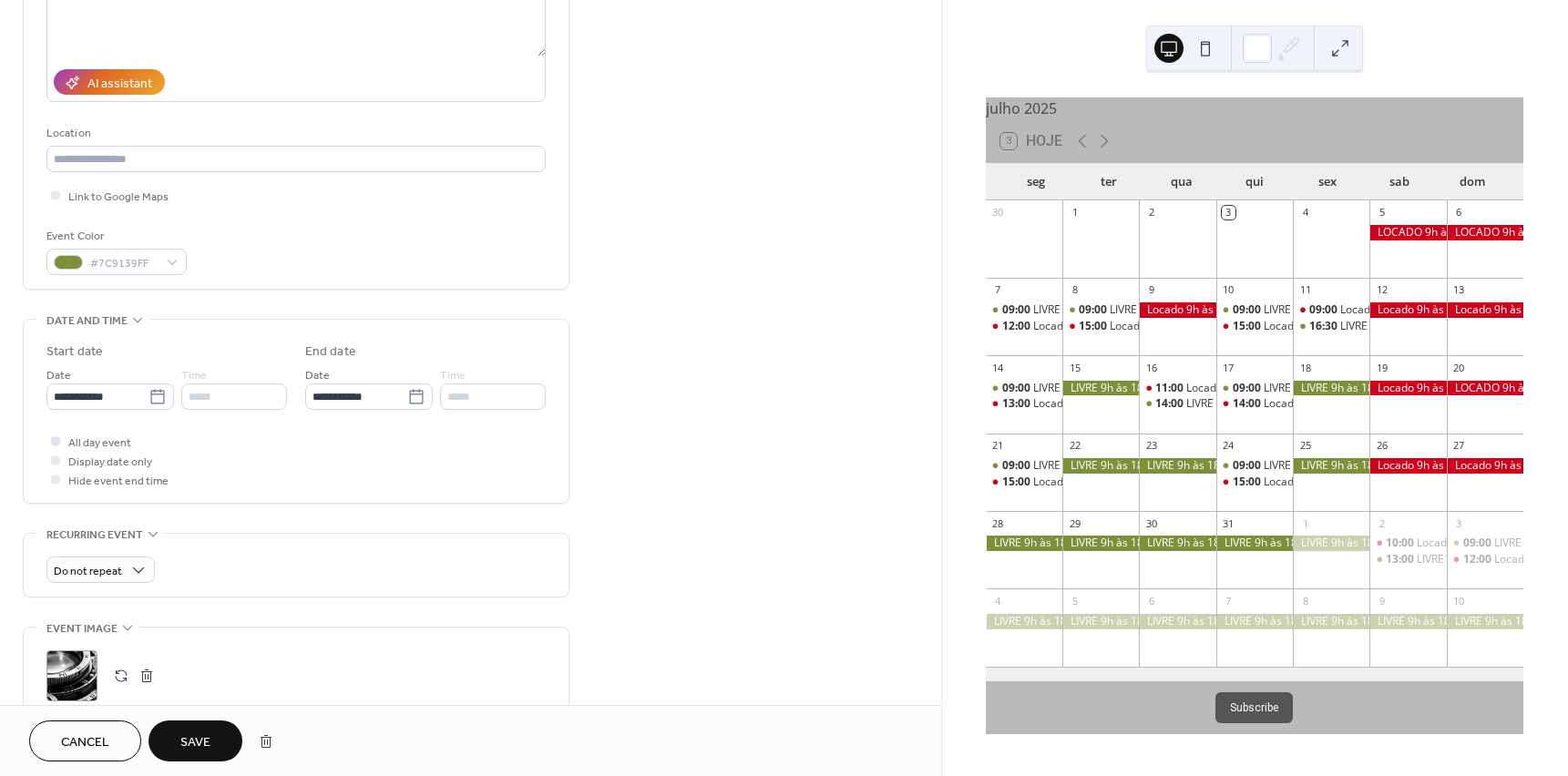type on "**********" 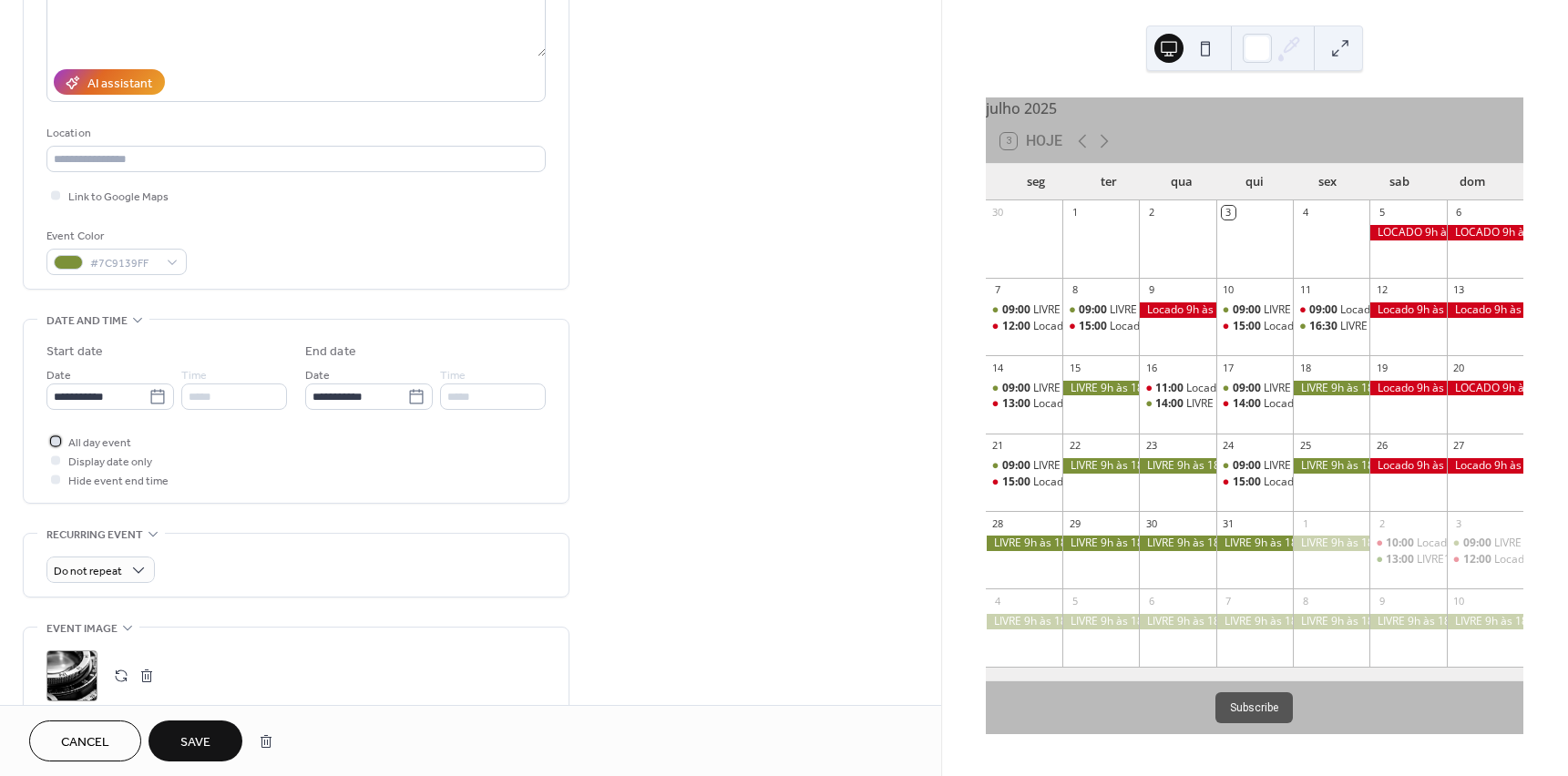 click at bounding box center [56, 441] 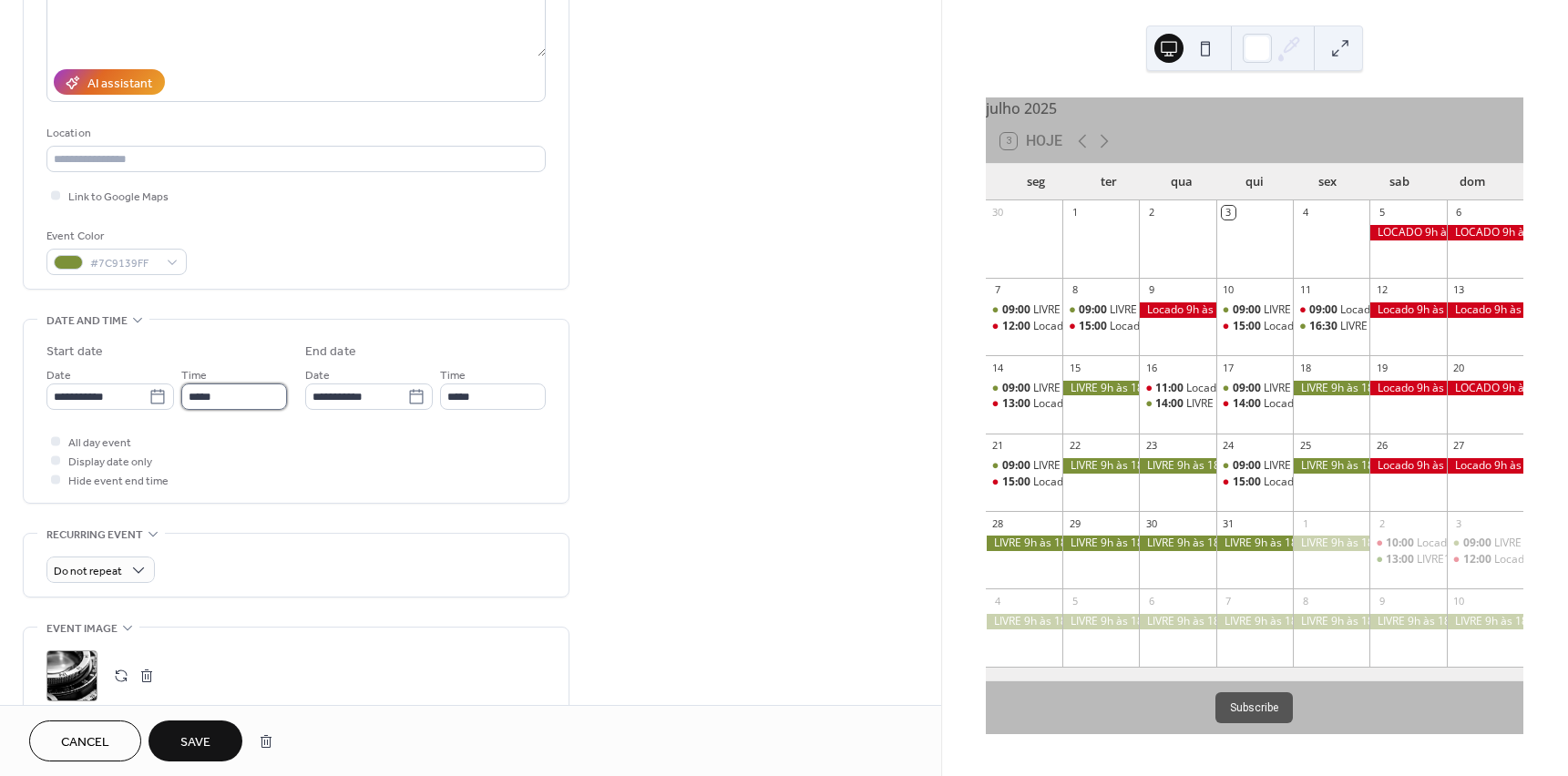 click on "*****" at bounding box center [234, 396] 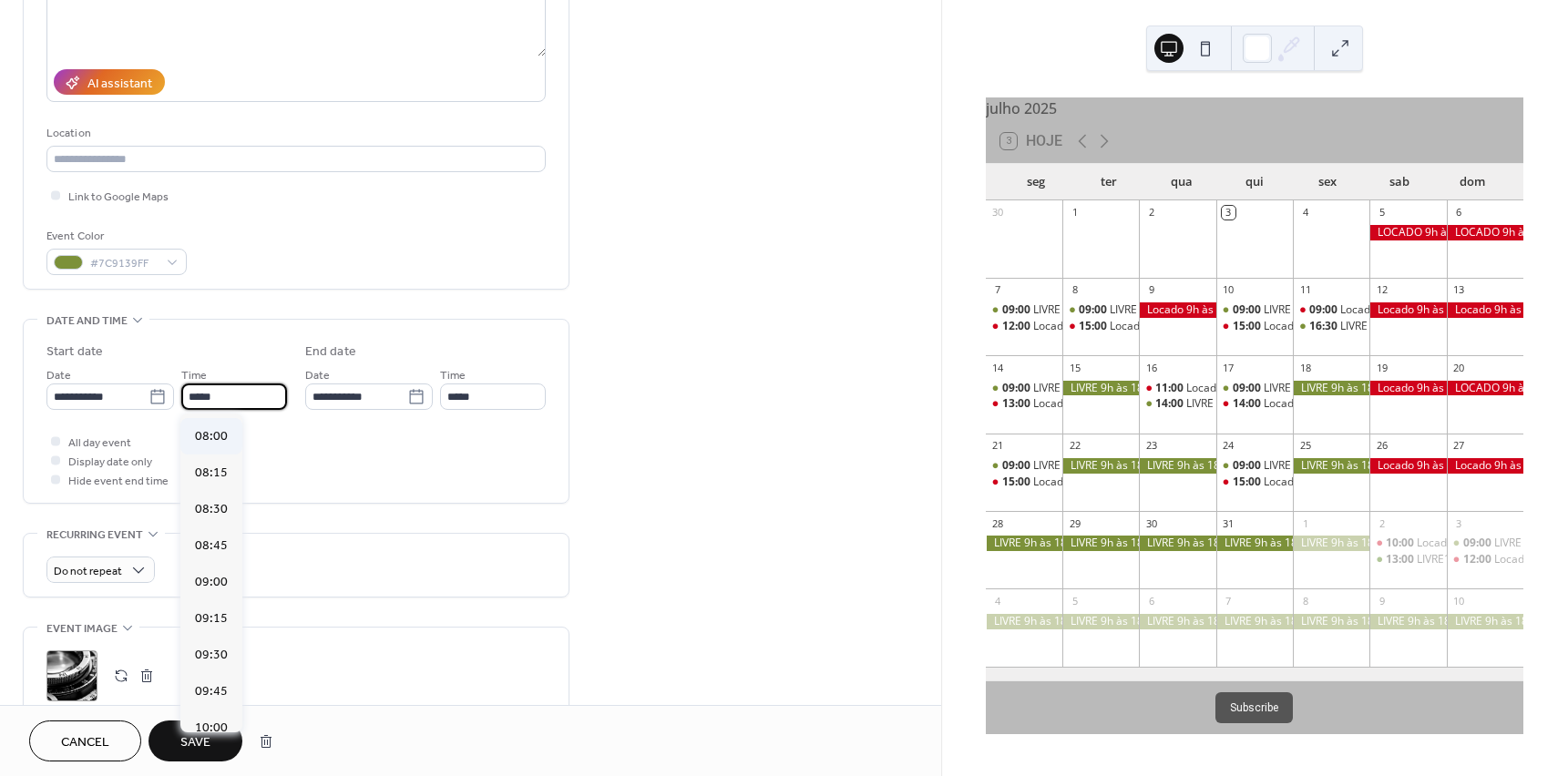 scroll, scrollTop: 1184, scrollLeft: 0, axis: vertical 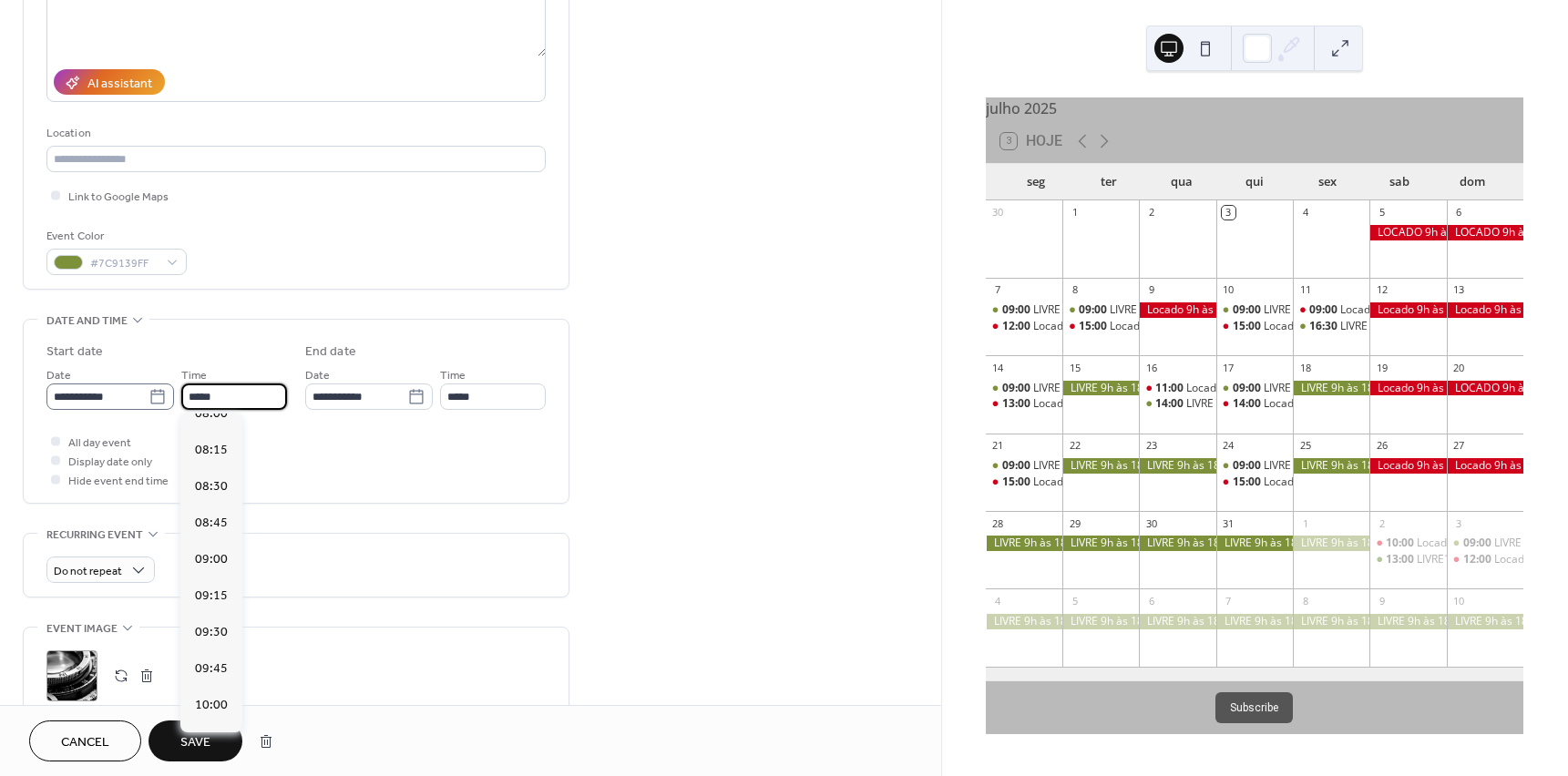 drag, startPoint x: 231, startPoint y: 394, endPoint x: 138, endPoint y: 395, distance: 93.00538 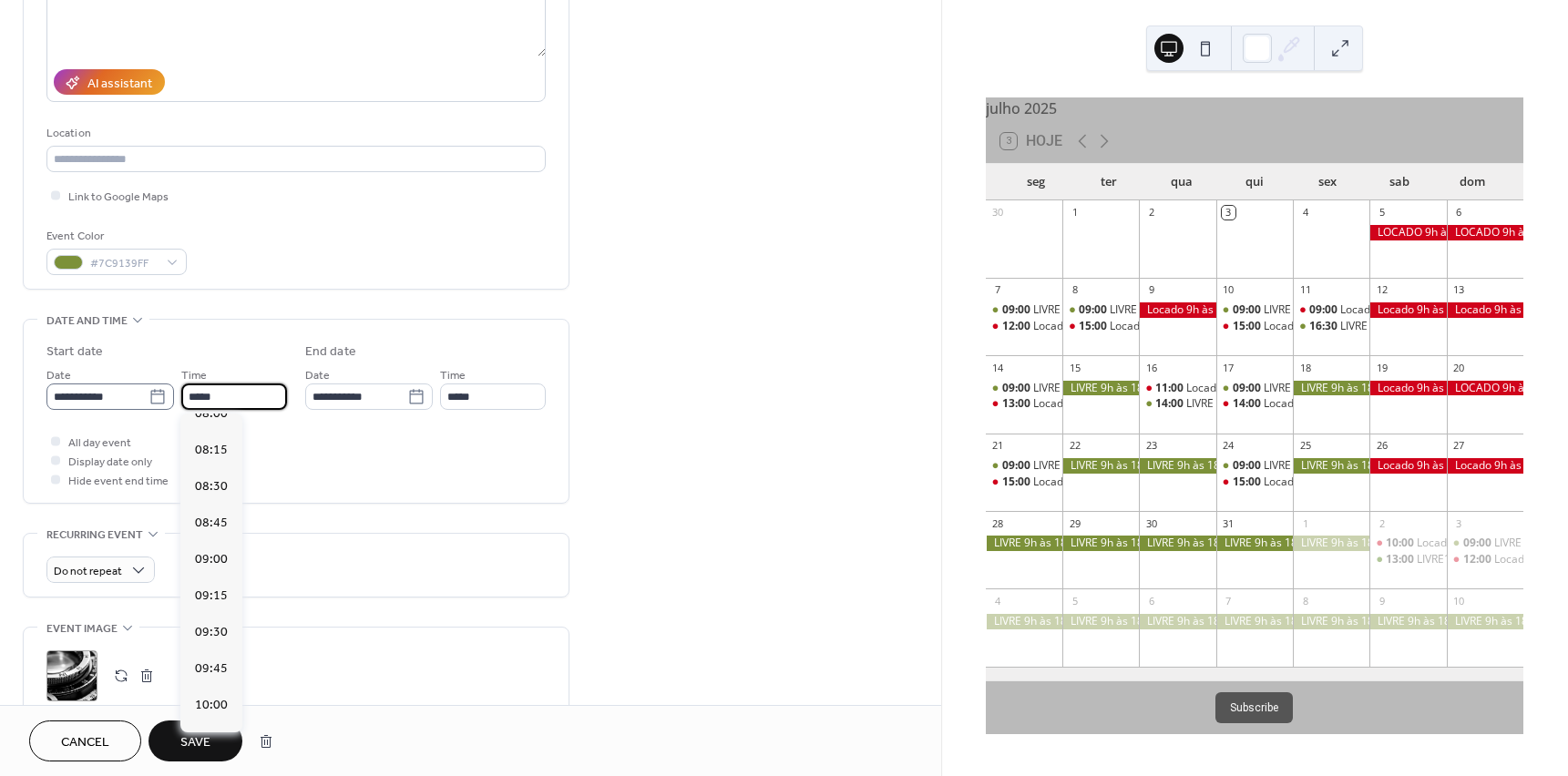click on "**********" at bounding box center (167, 387) 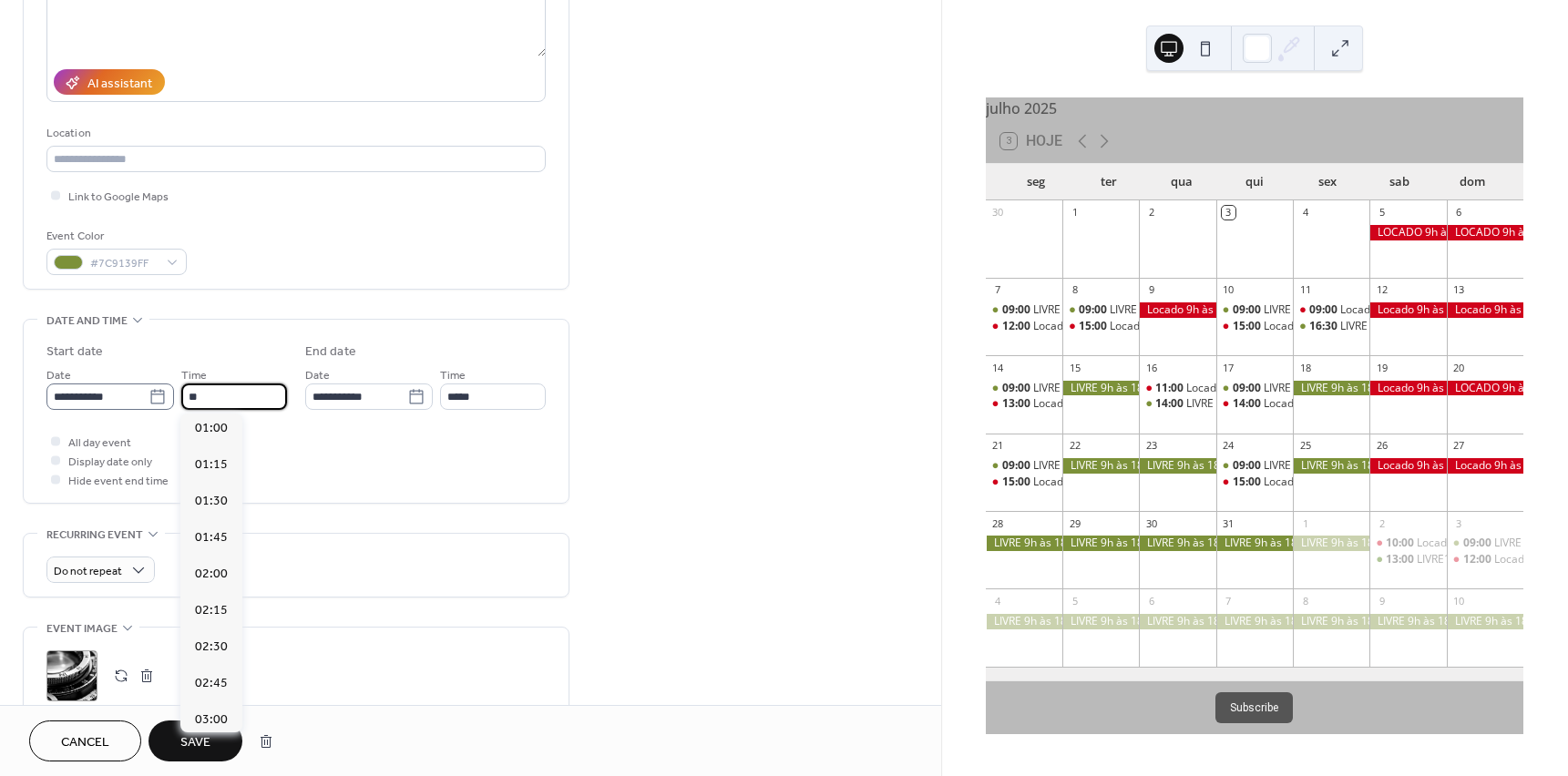 scroll, scrollTop: 2390, scrollLeft: 0, axis: vertical 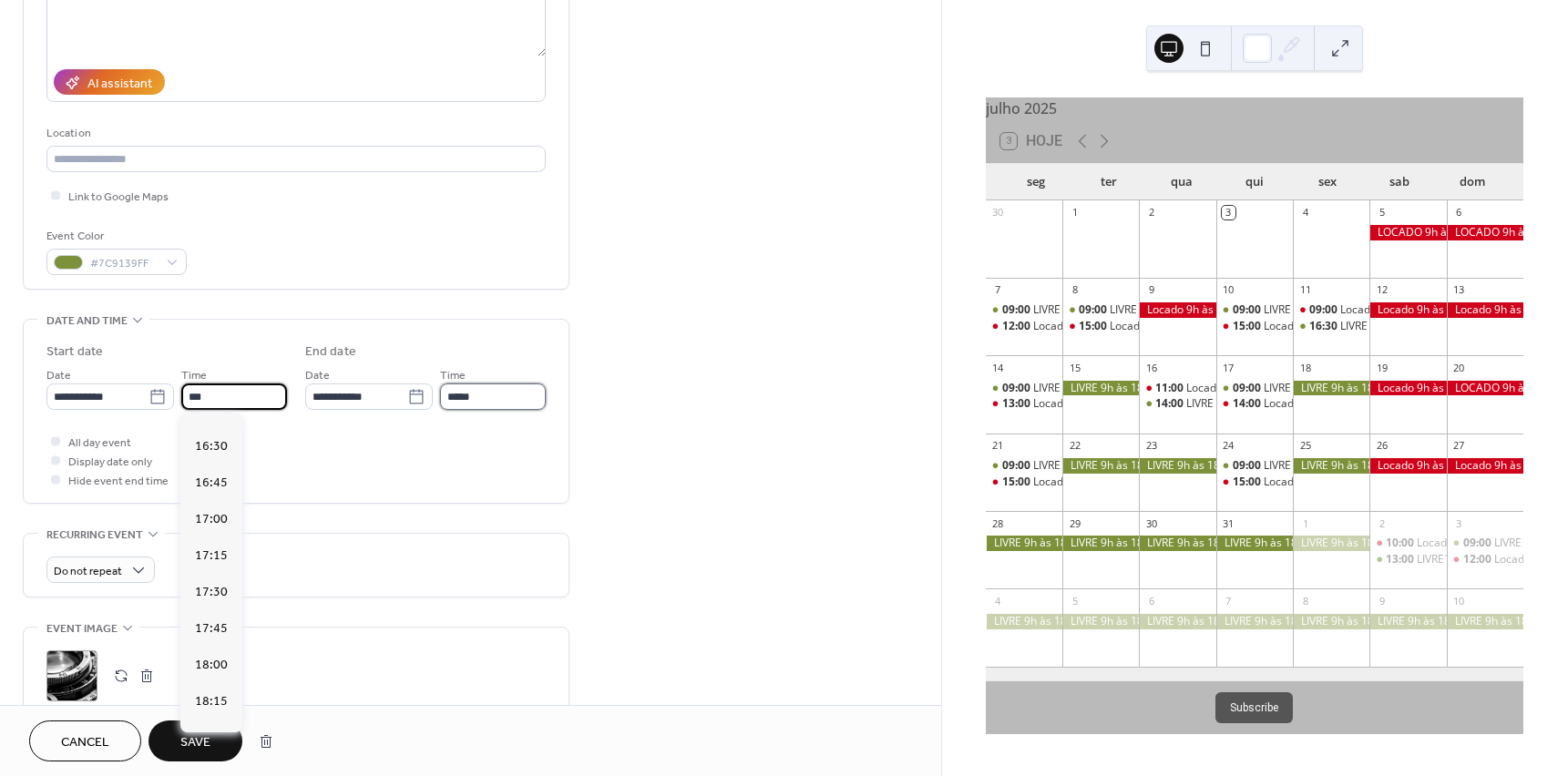 type on "*****" 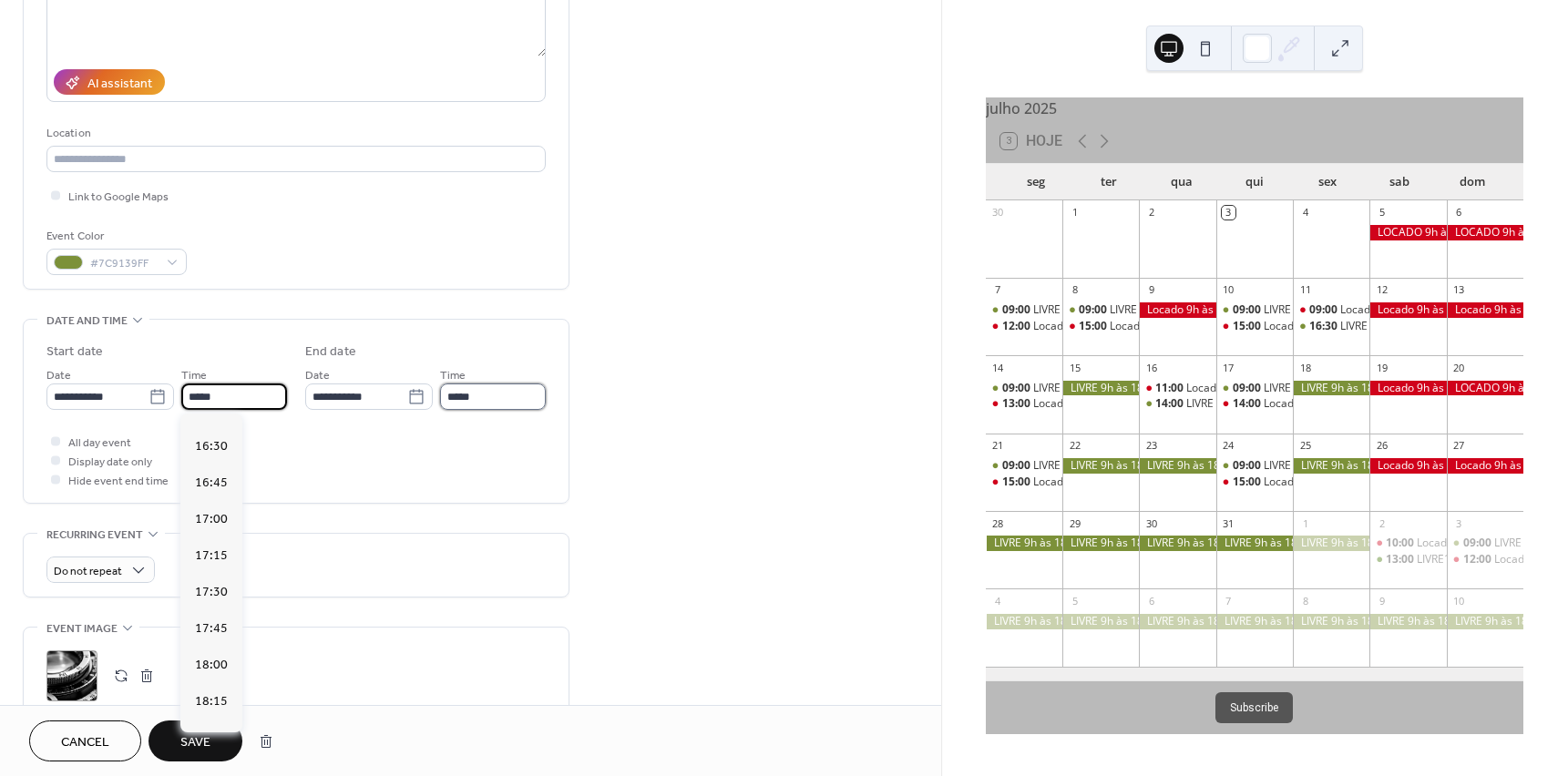 click on "*****" at bounding box center [493, 396] 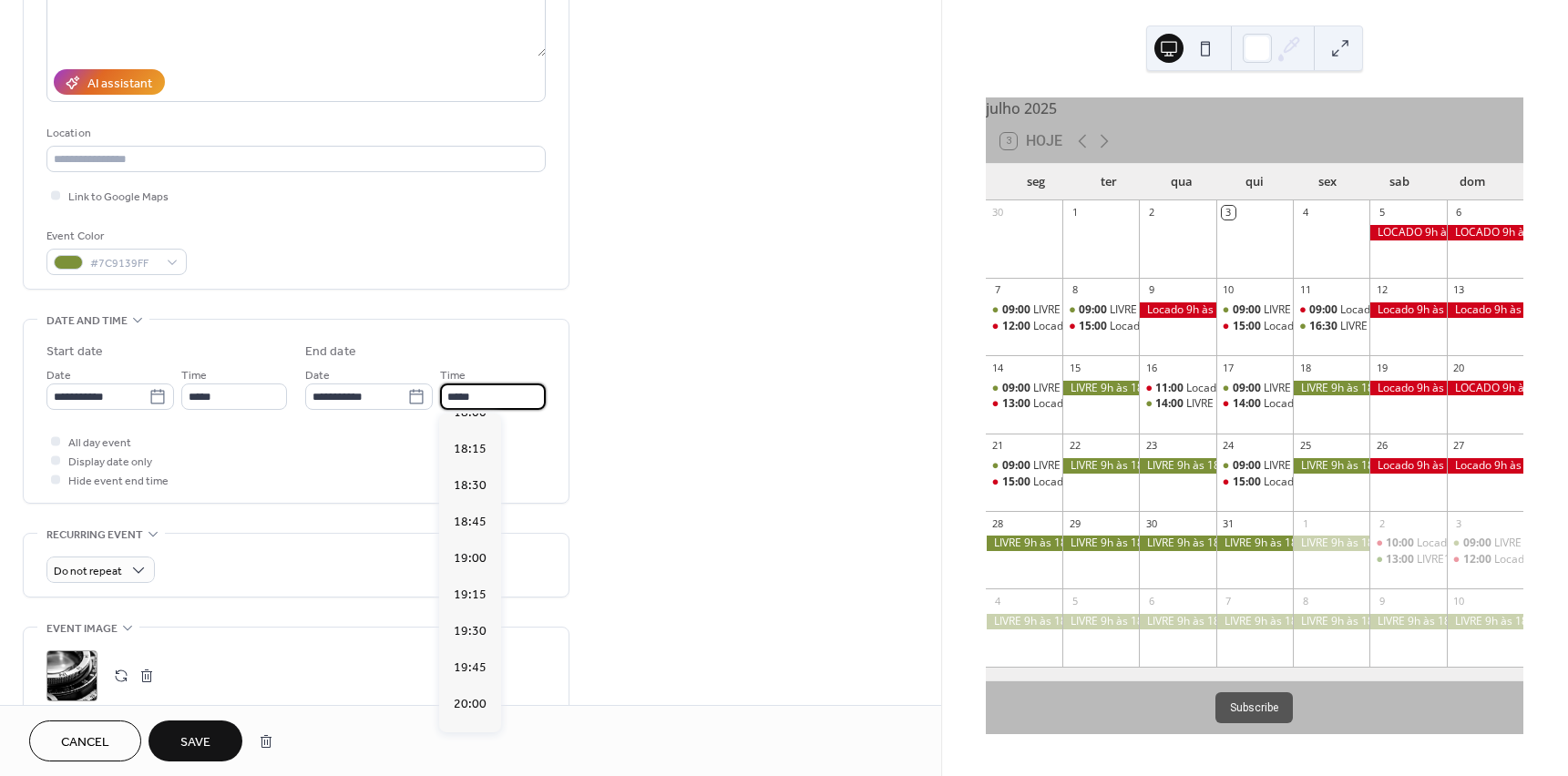 scroll, scrollTop: 273, scrollLeft: 0, axis: vertical 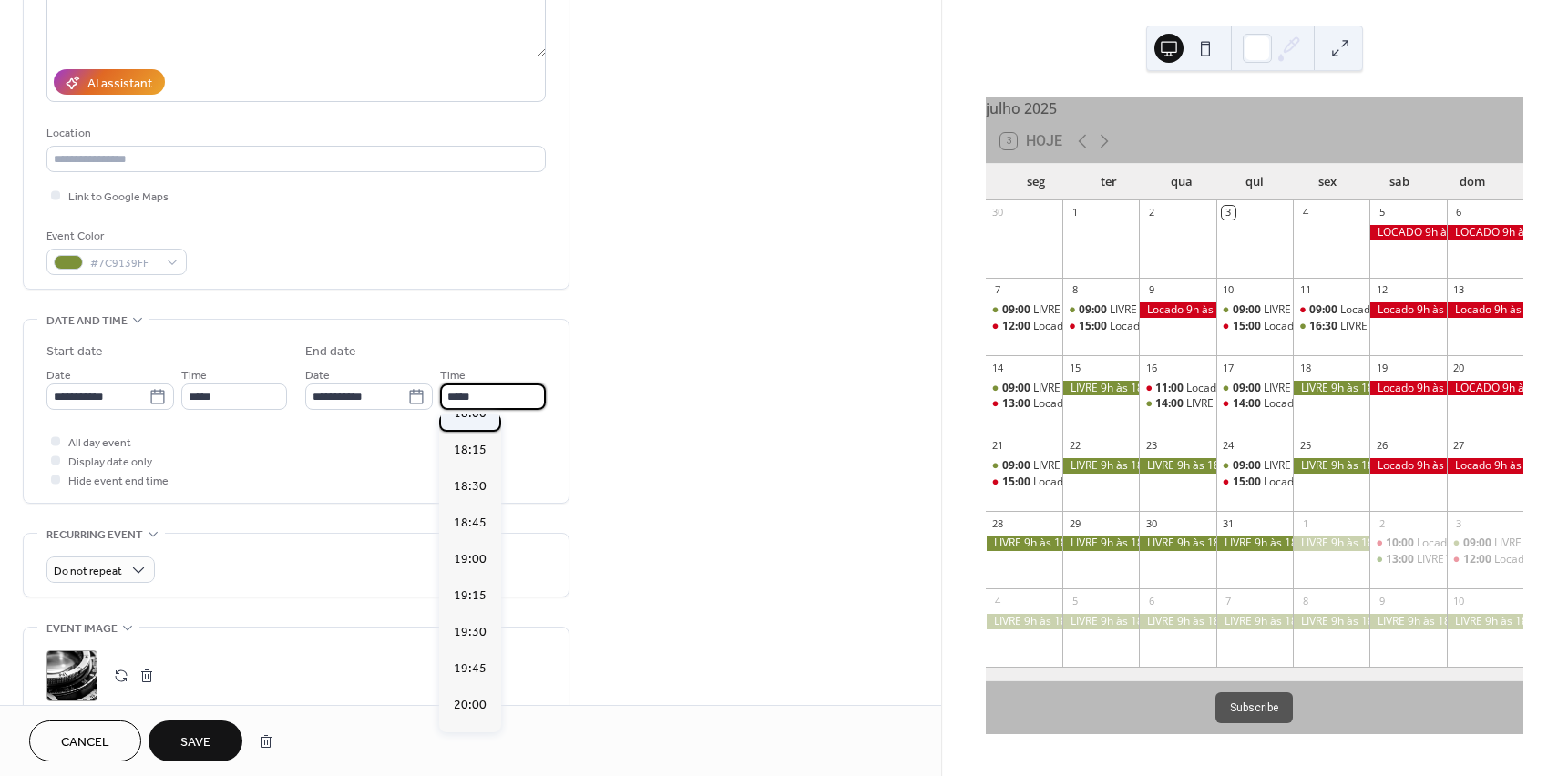 click on "18:00" at bounding box center [470, 414] 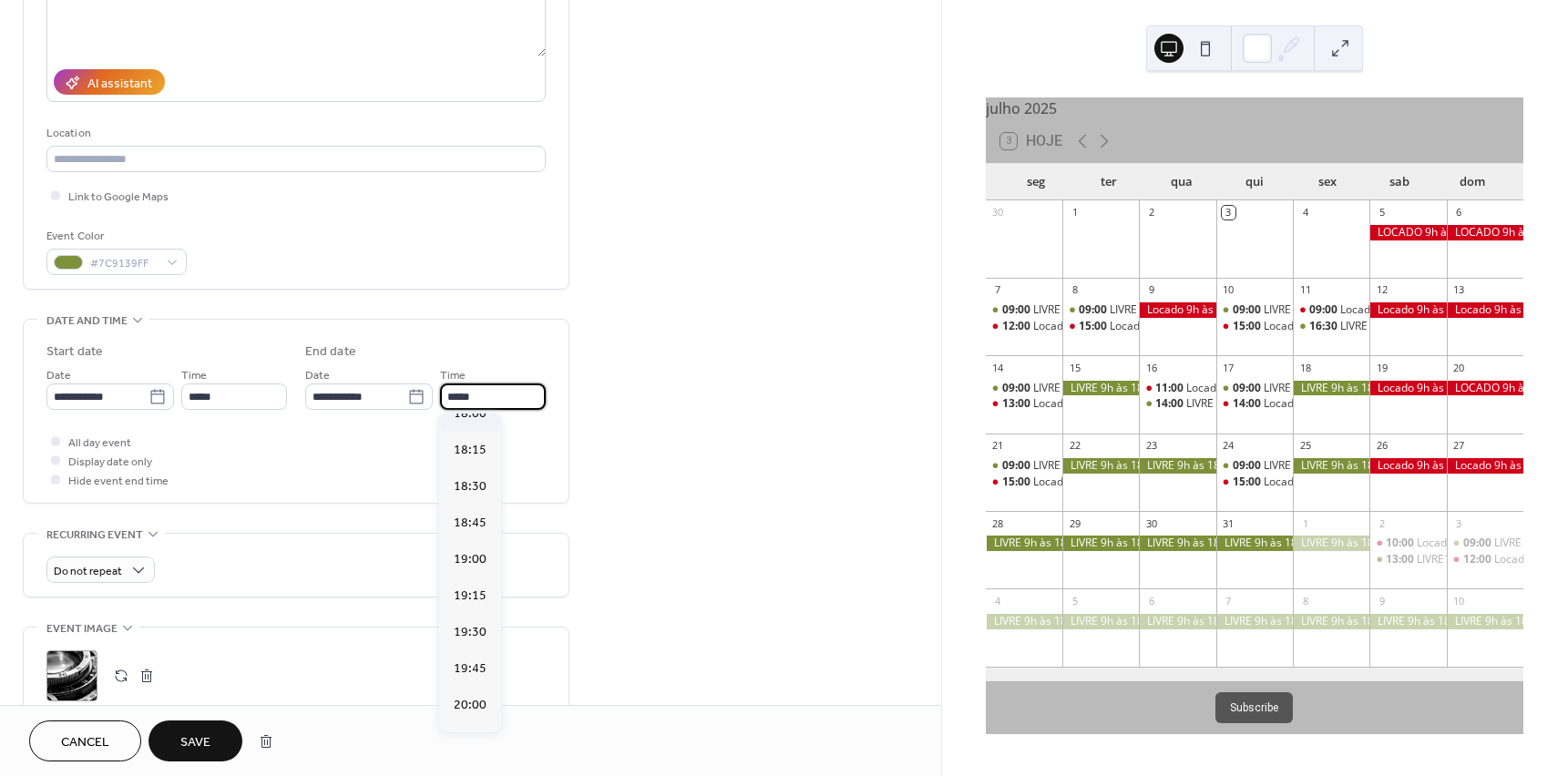 type on "*****" 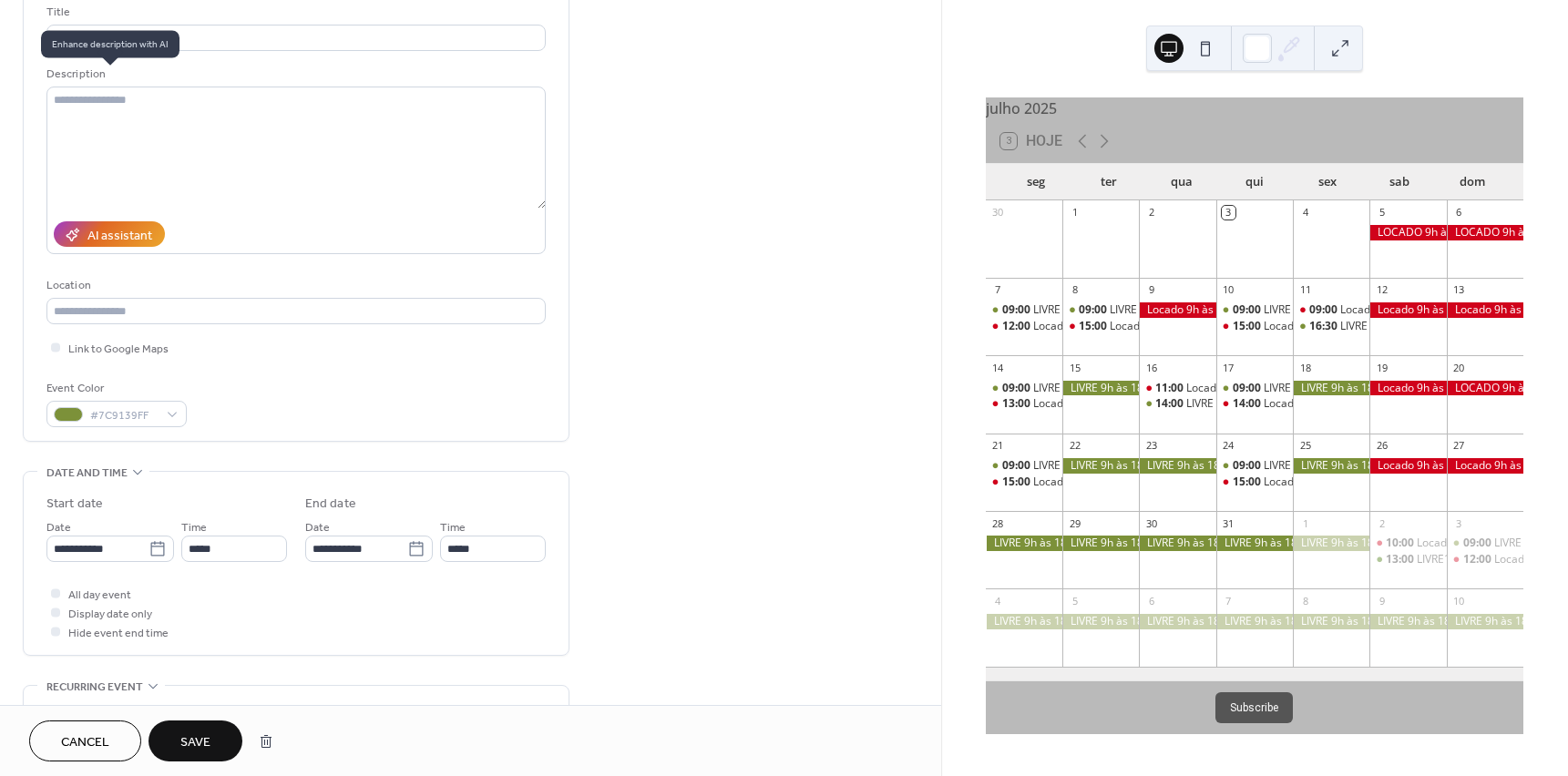 scroll, scrollTop: 0, scrollLeft: 0, axis: both 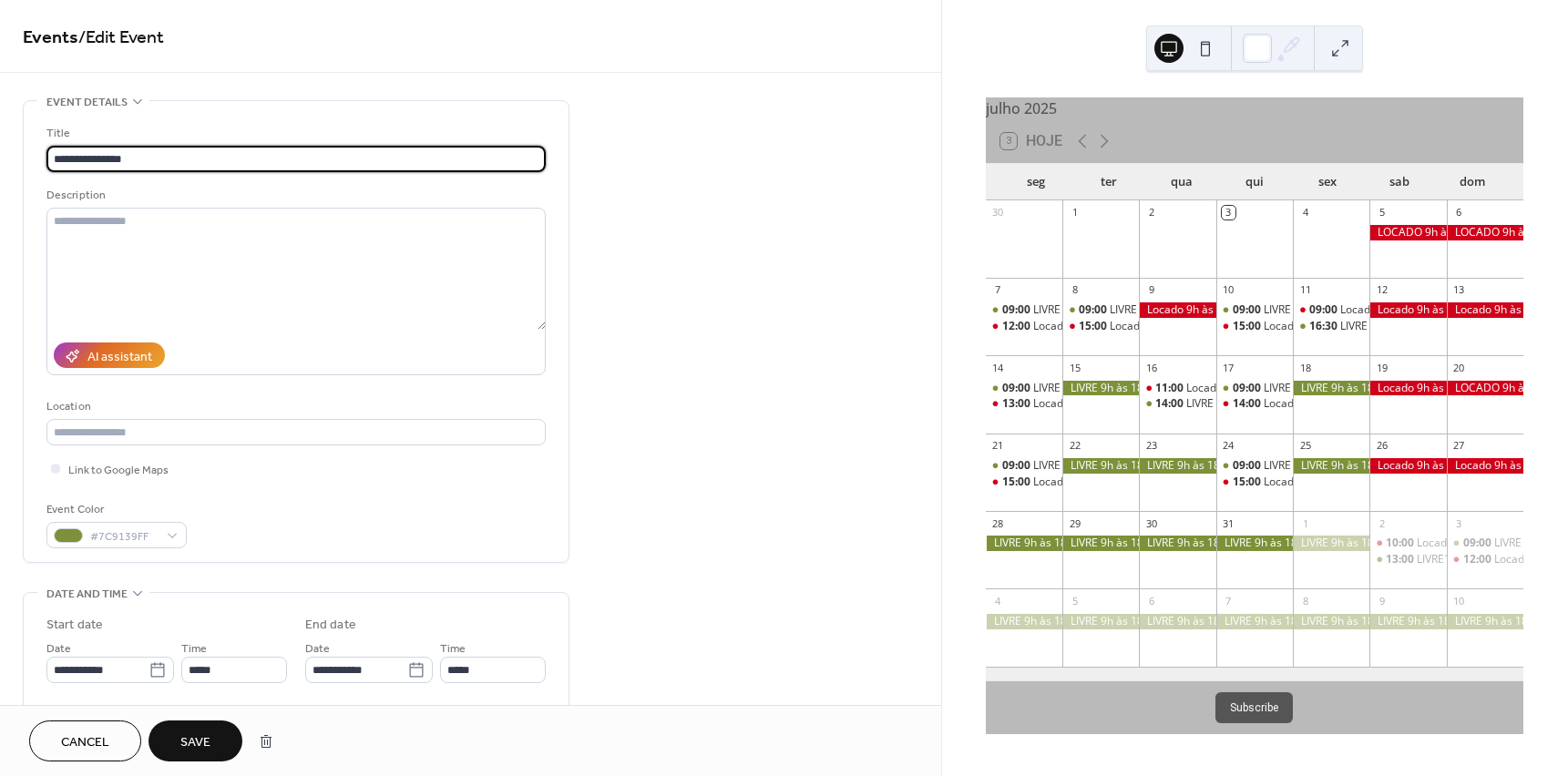 drag, startPoint x: 84, startPoint y: 158, endPoint x: 199, endPoint y: 162, distance: 115.06954 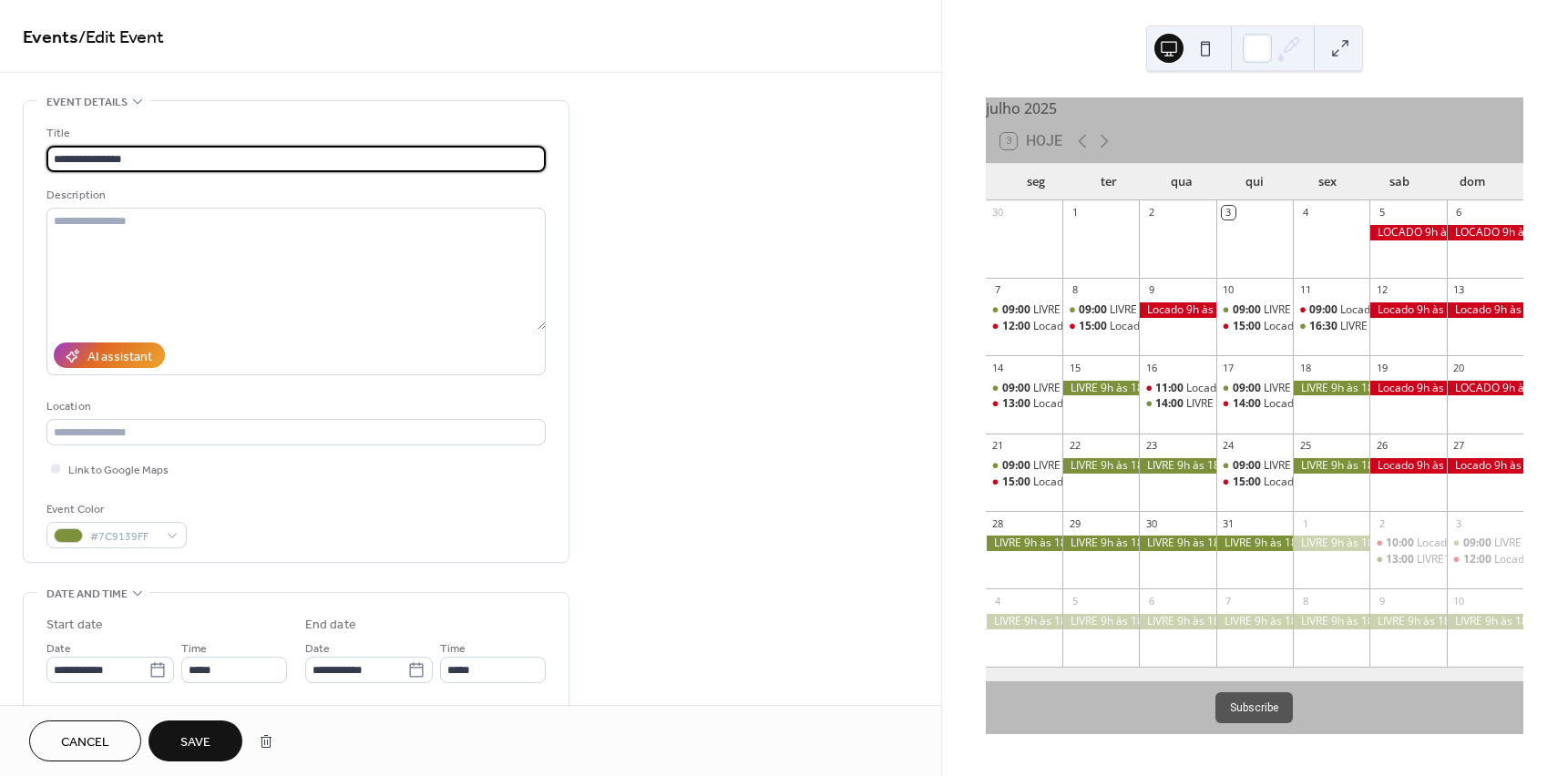 click on "**********" at bounding box center [296, 158] 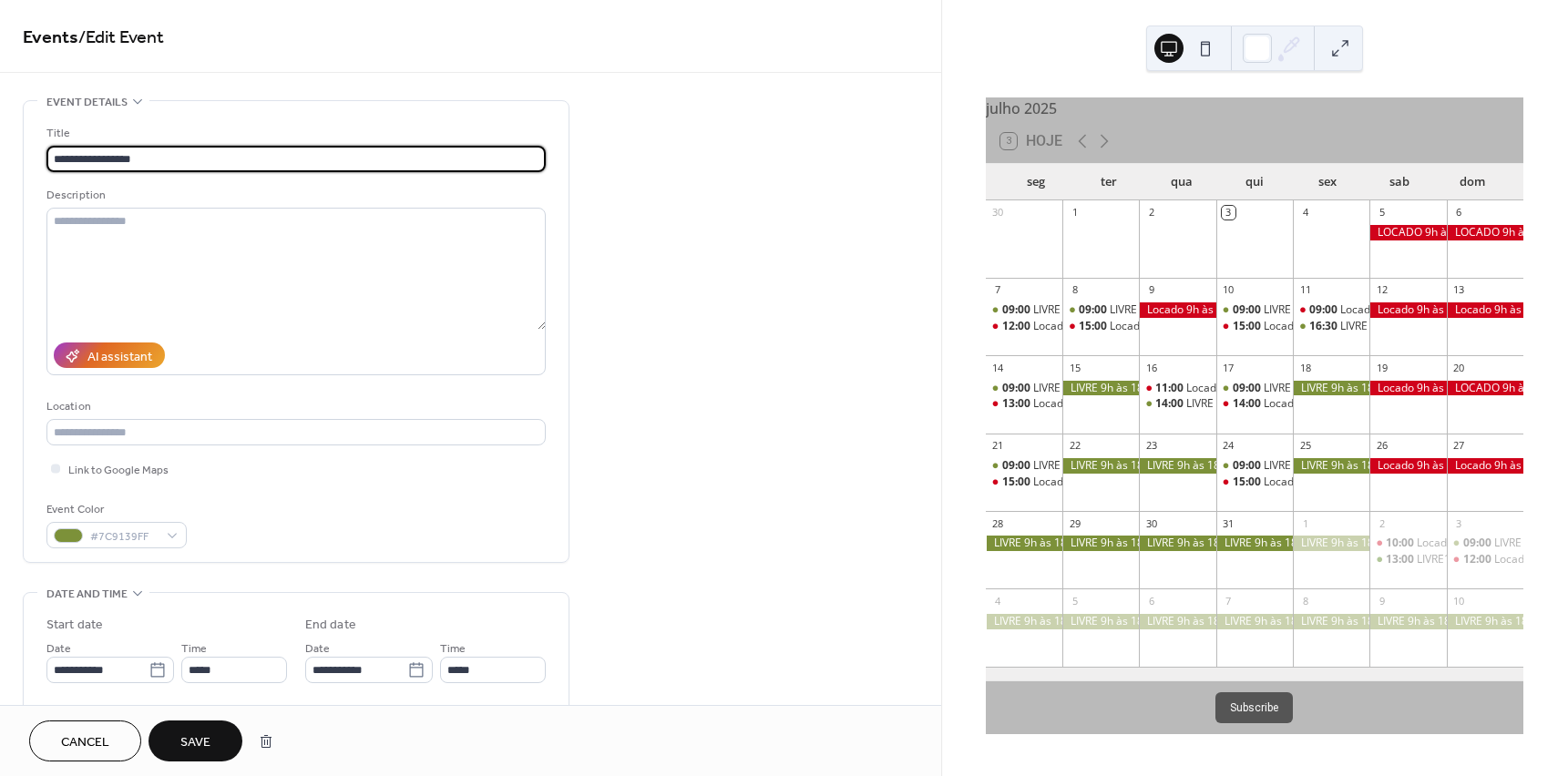 type on "**********" 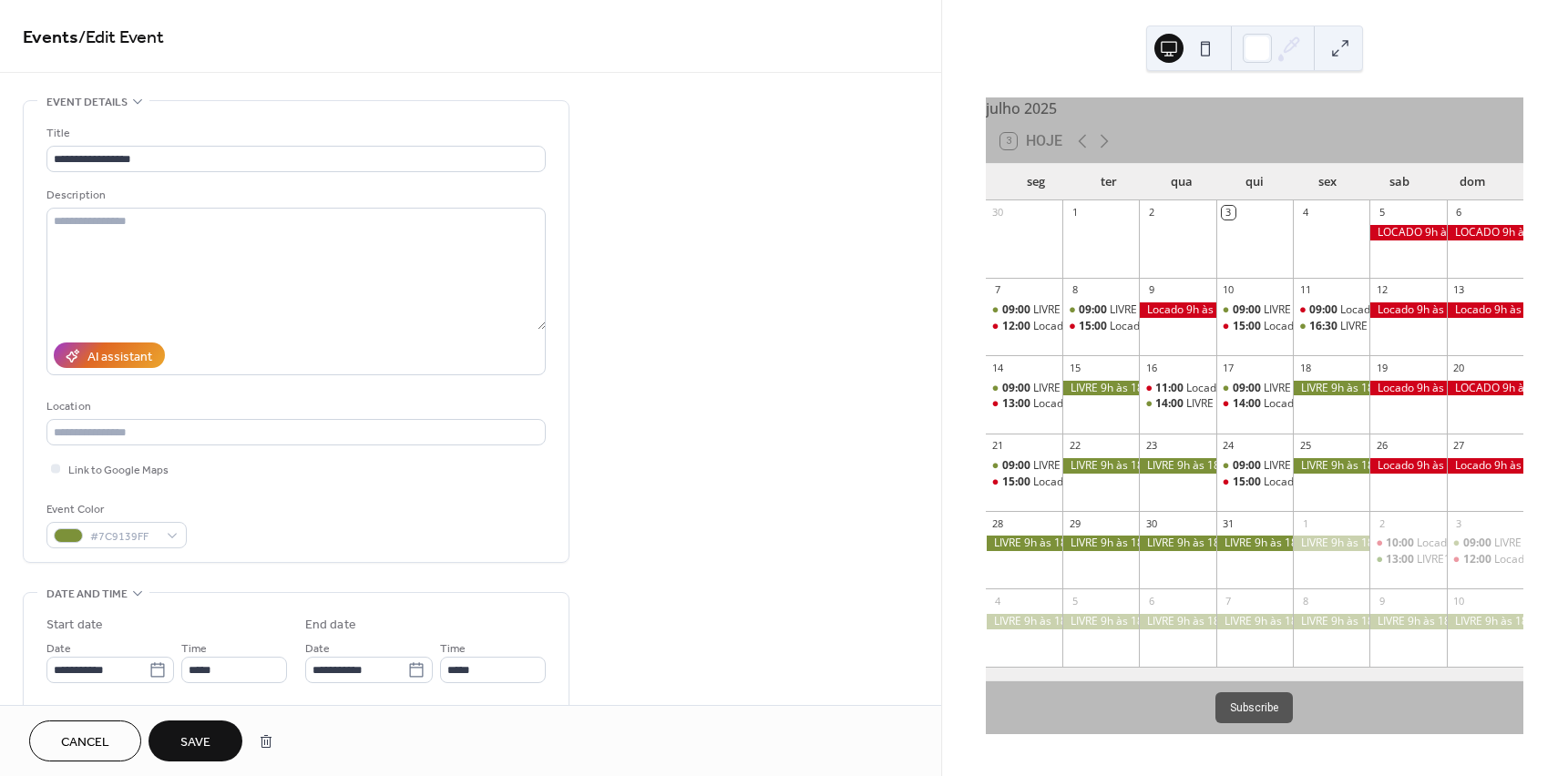 click on "Save" at bounding box center (195, 742) 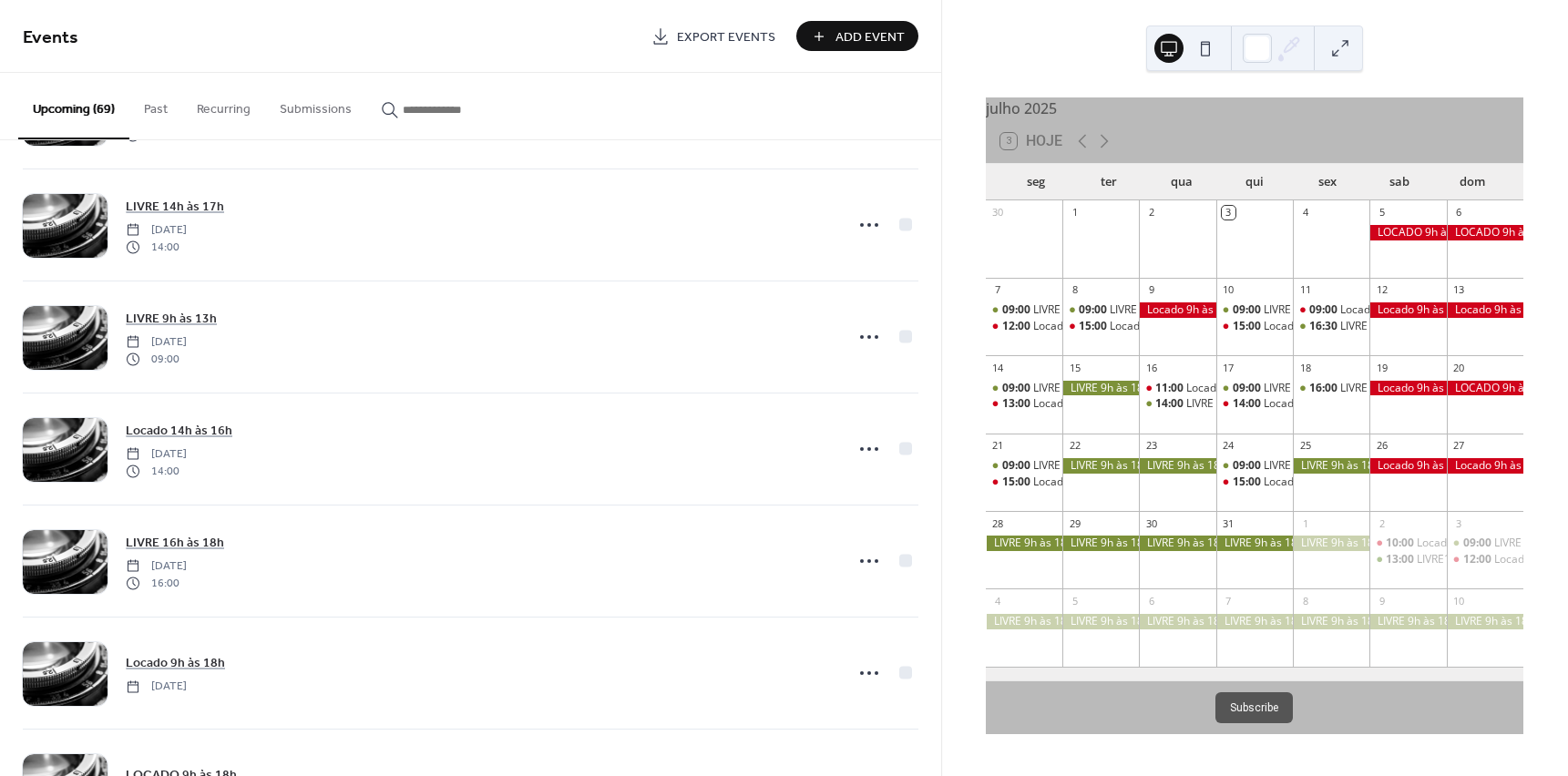 scroll, scrollTop: 1913, scrollLeft: 0, axis: vertical 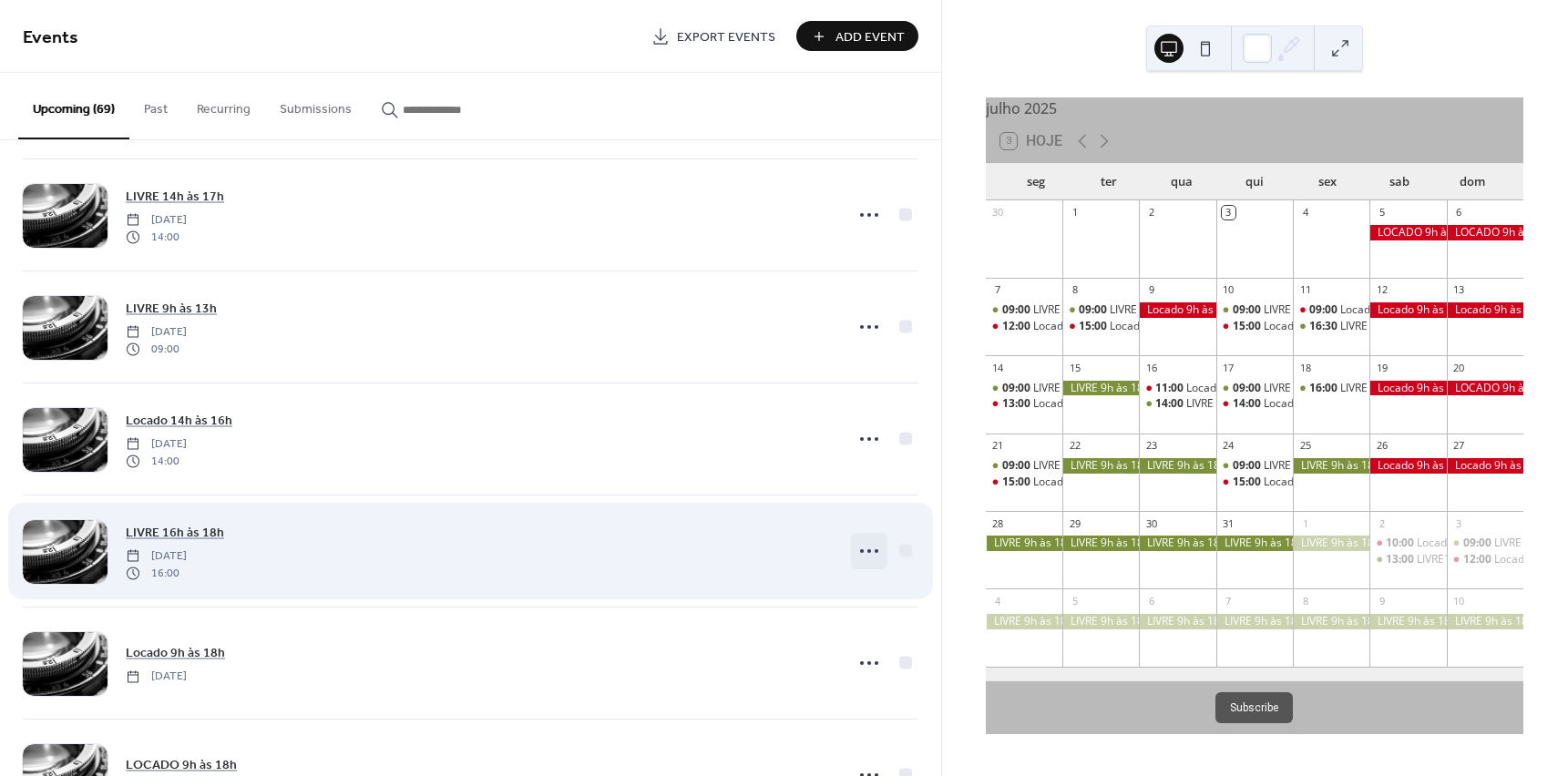 click 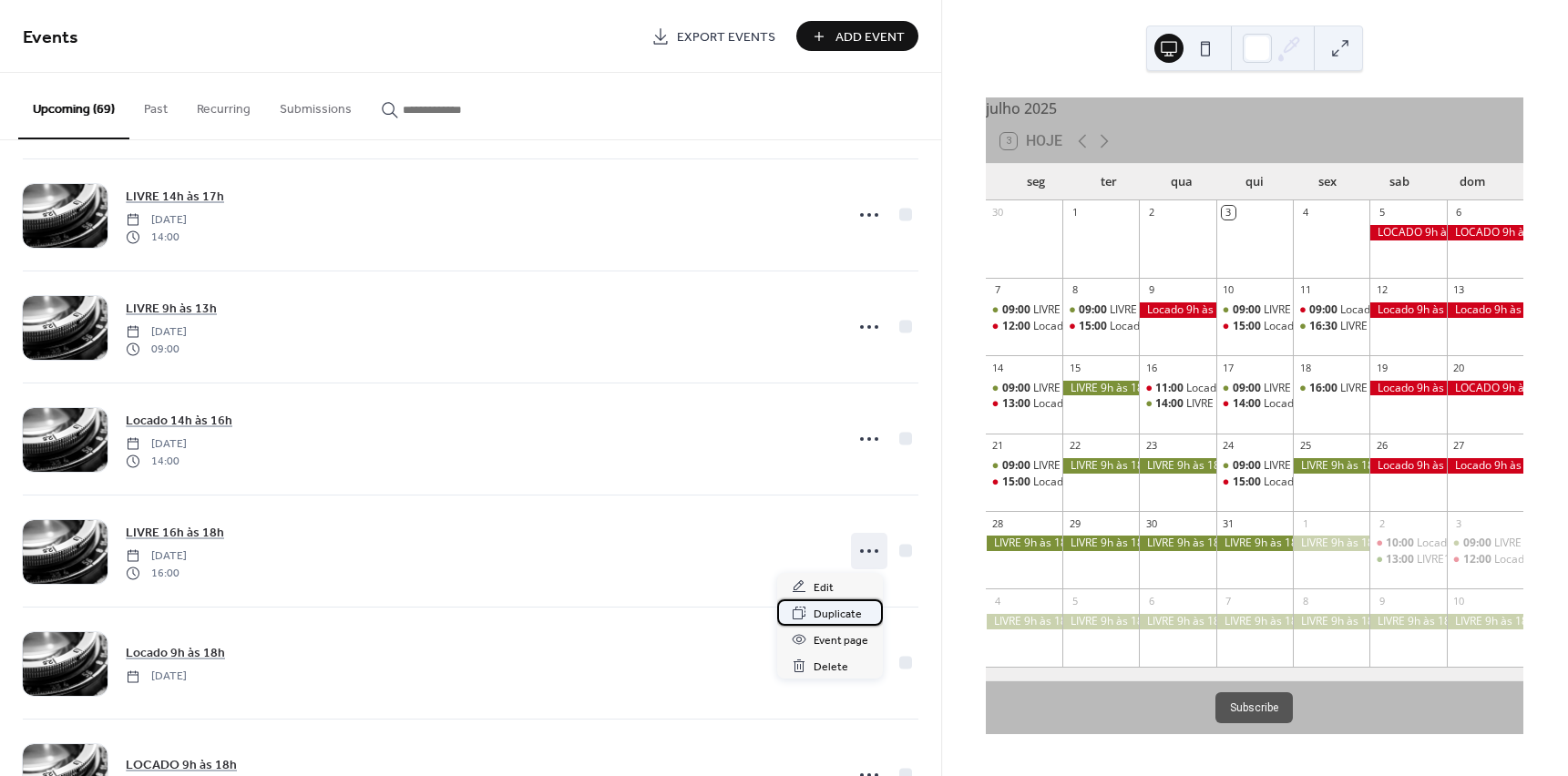 click on "Duplicate" at bounding box center (837, 614) 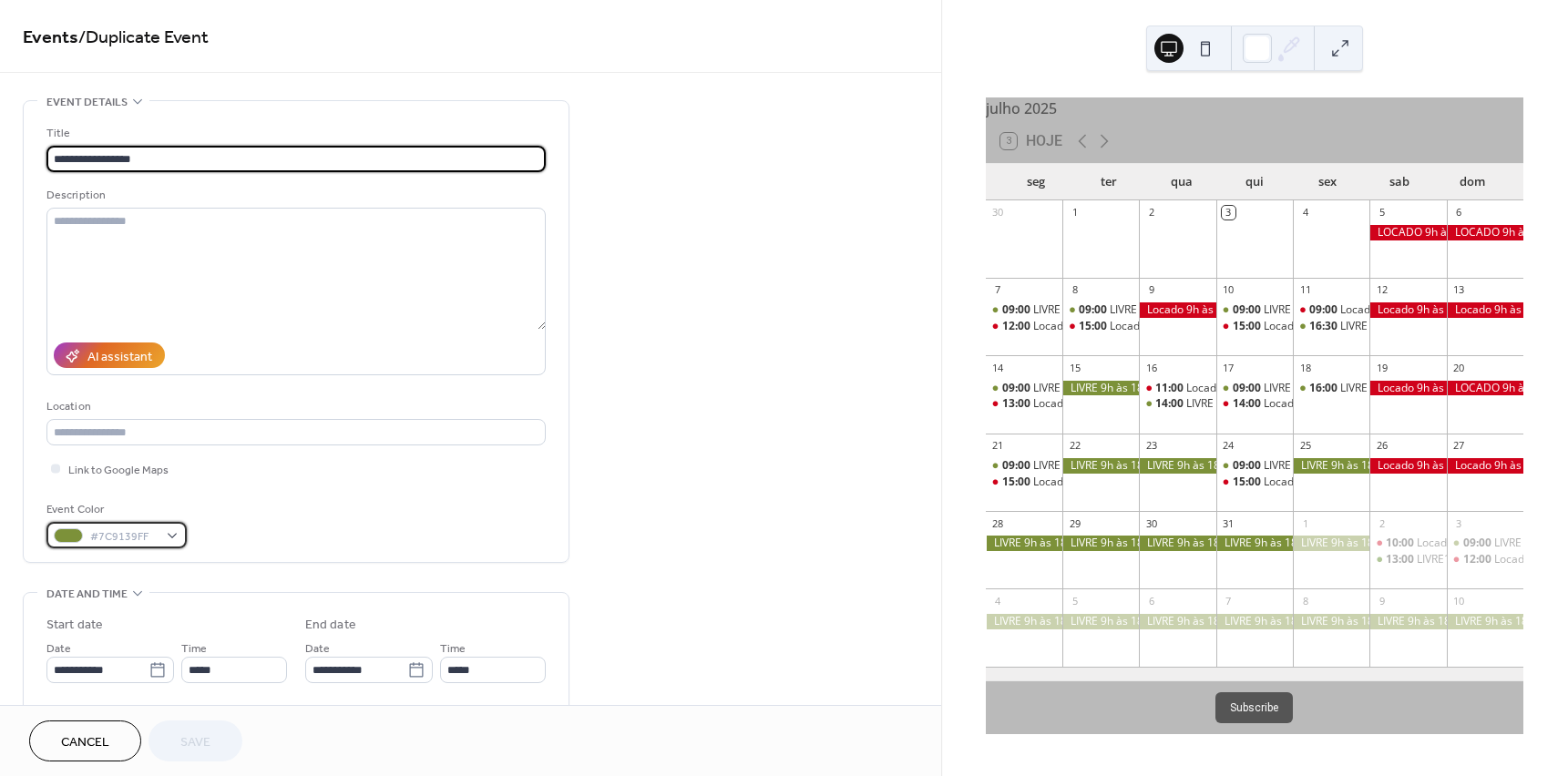 click on "#7C9139FF" at bounding box center (124, 536) 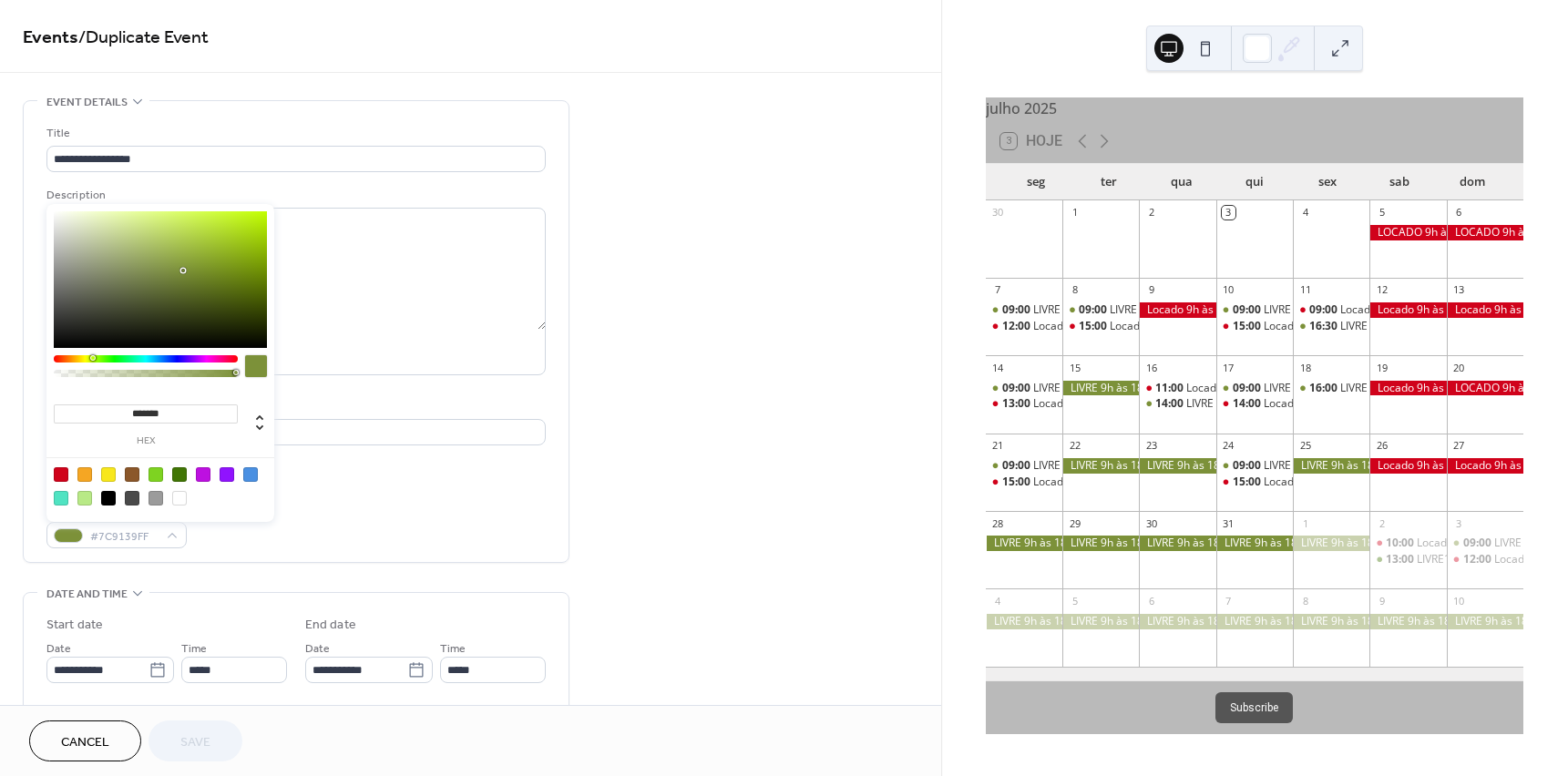 click at bounding box center (61, 475) 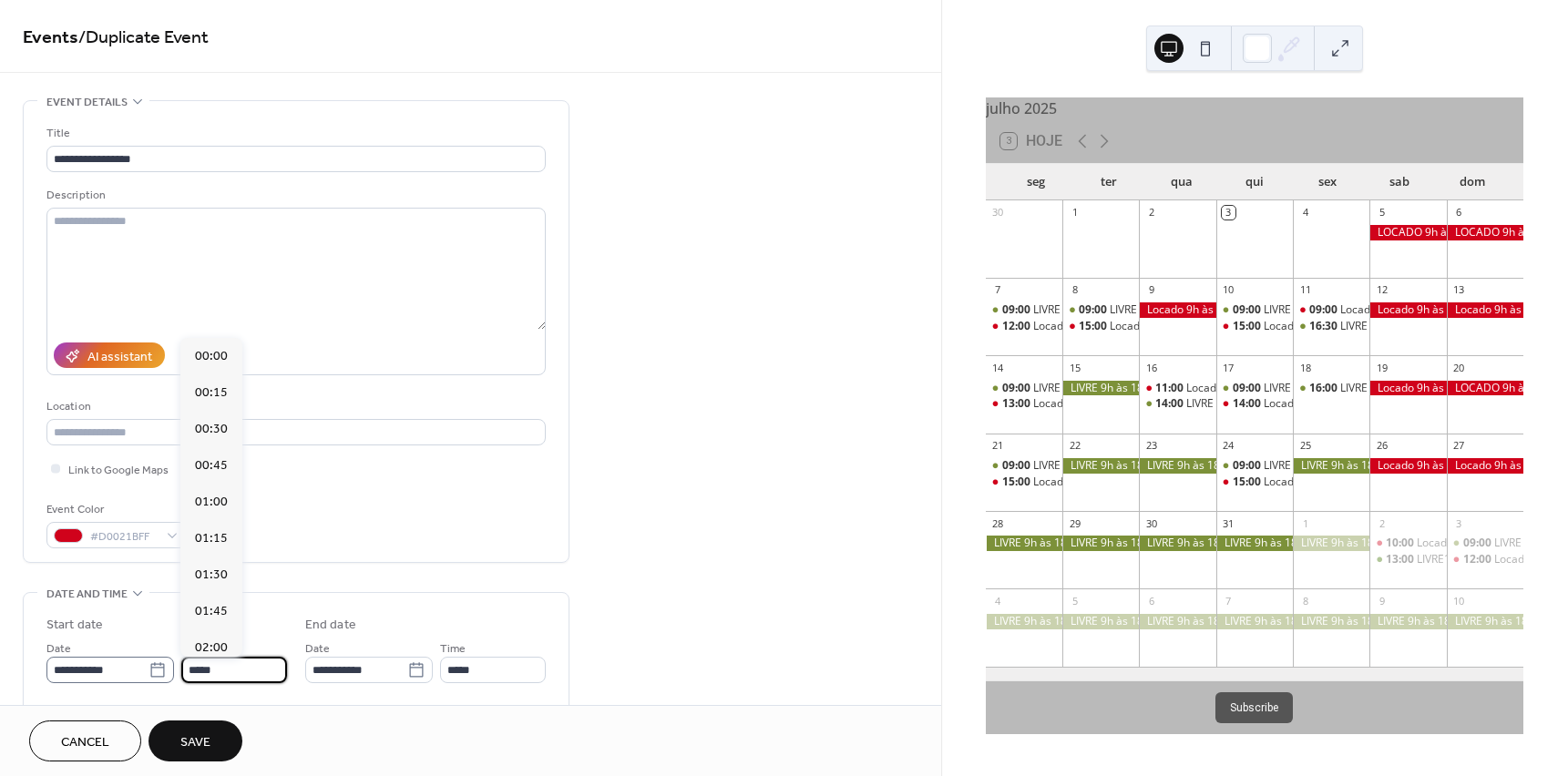 drag, startPoint x: 237, startPoint y: 663, endPoint x: 122, endPoint y: 663, distance: 115 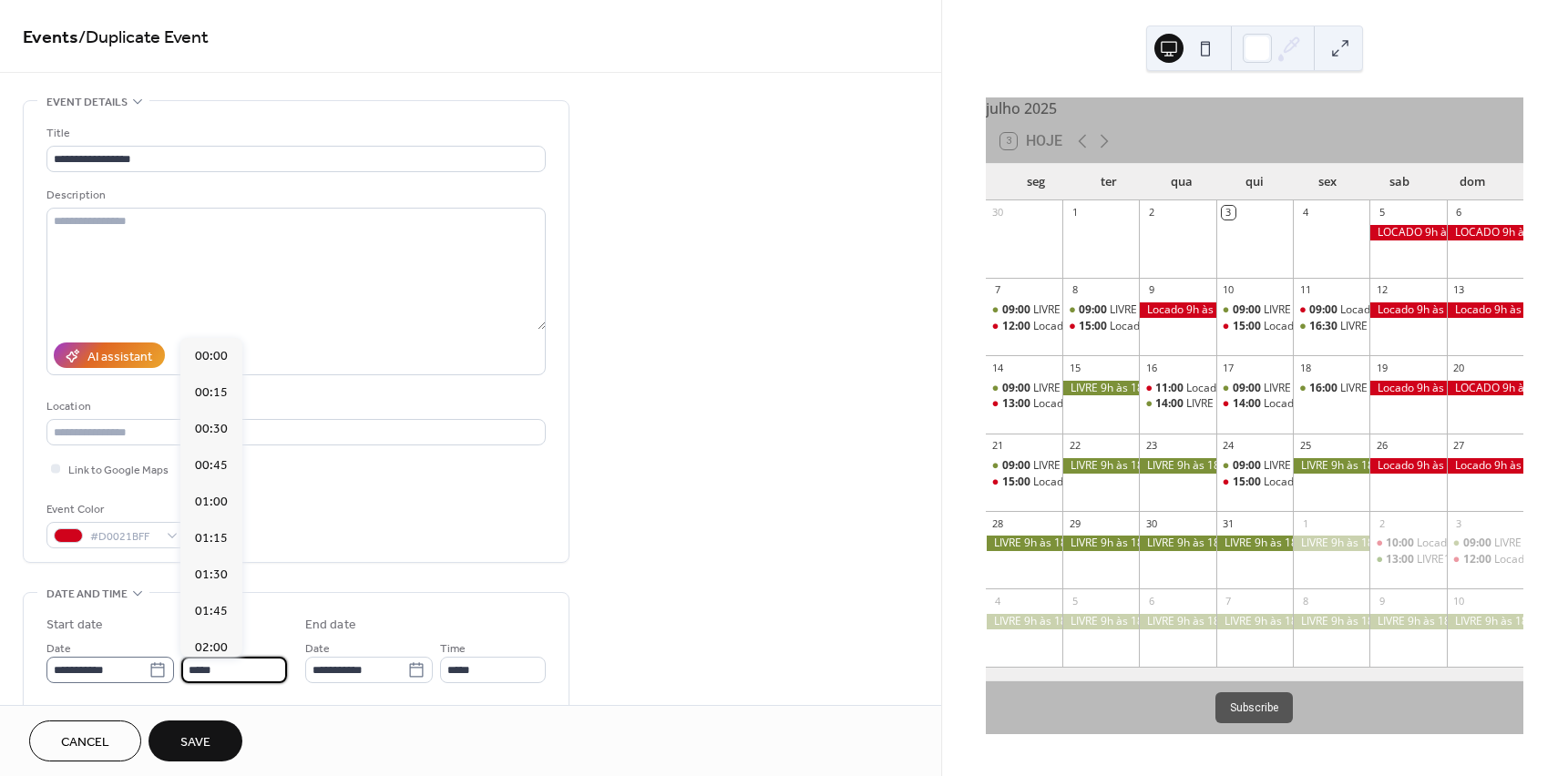 click on "**********" at bounding box center (167, 660) 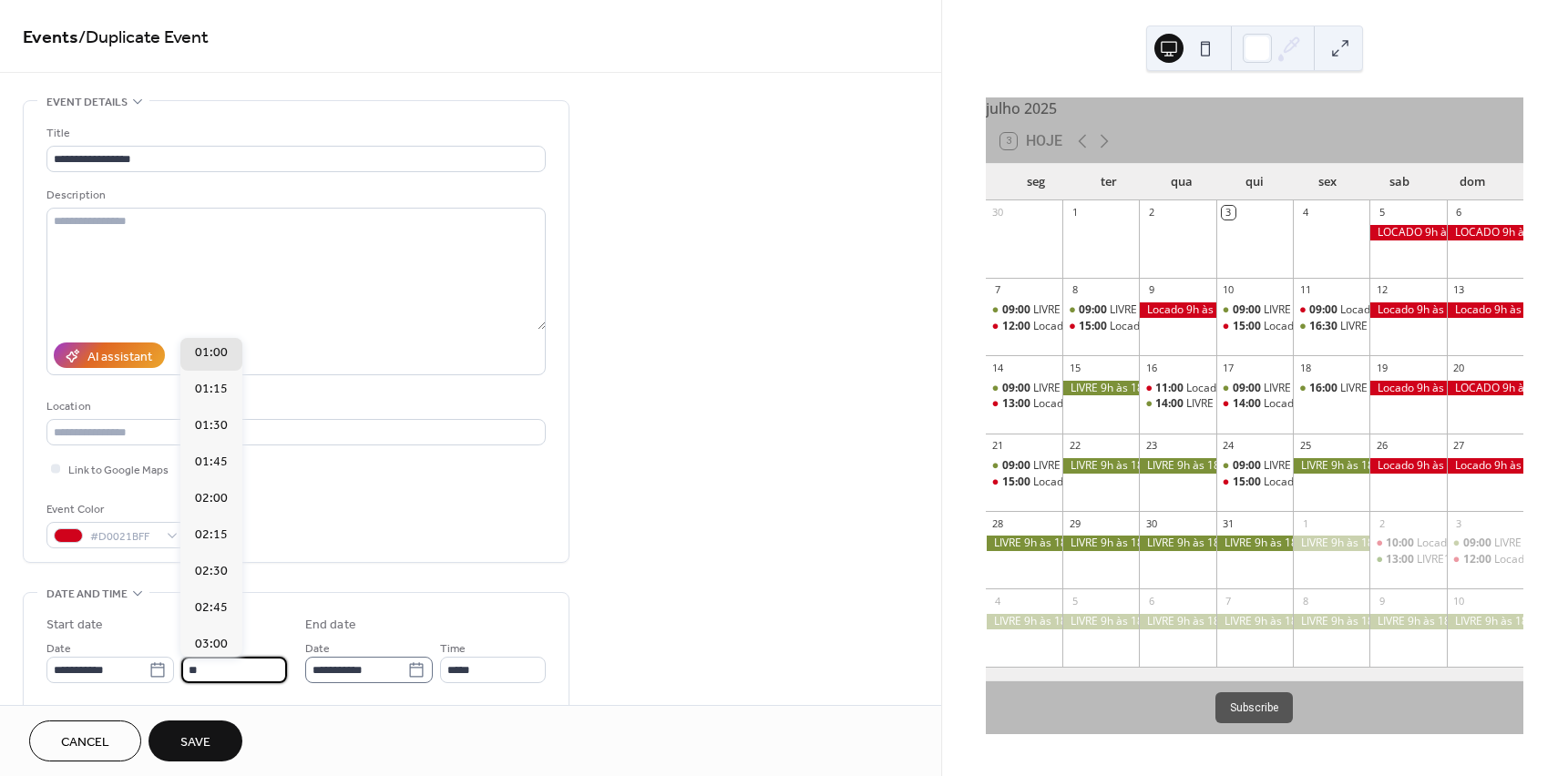 scroll, scrollTop: 1643, scrollLeft: 0, axis: vertical 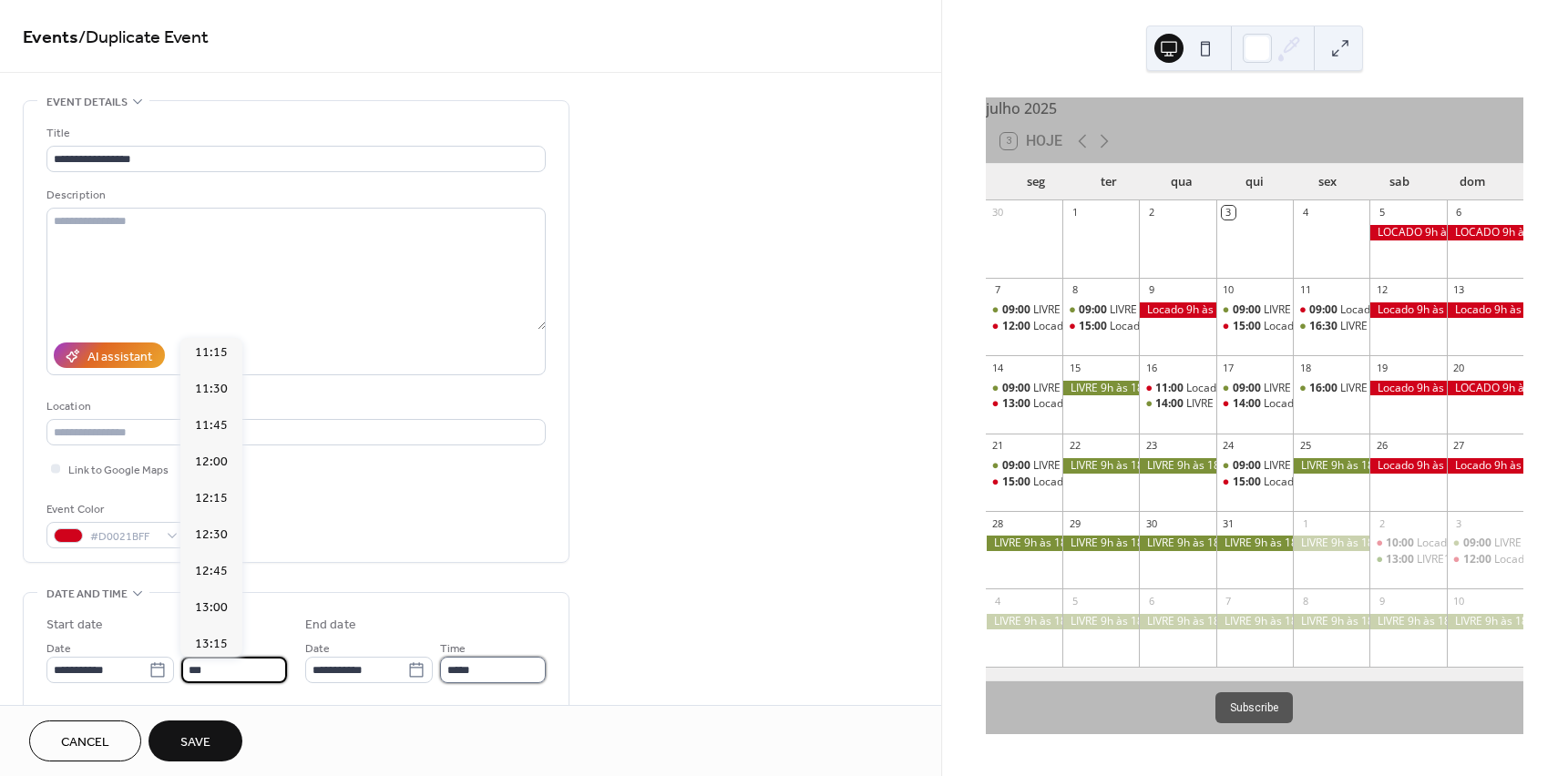 type on "*****" 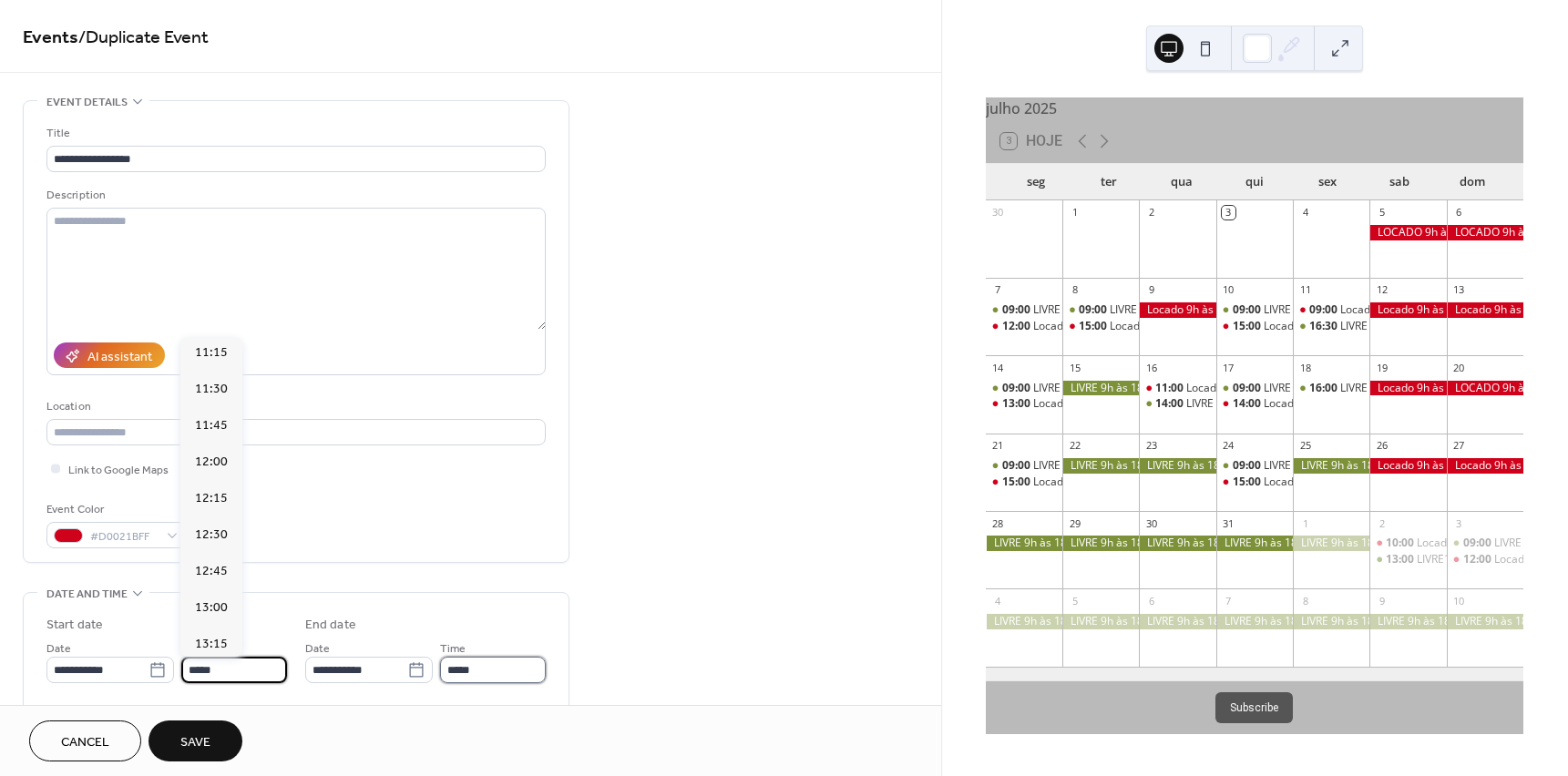 click on "*****" at bounding box center (493, 669) 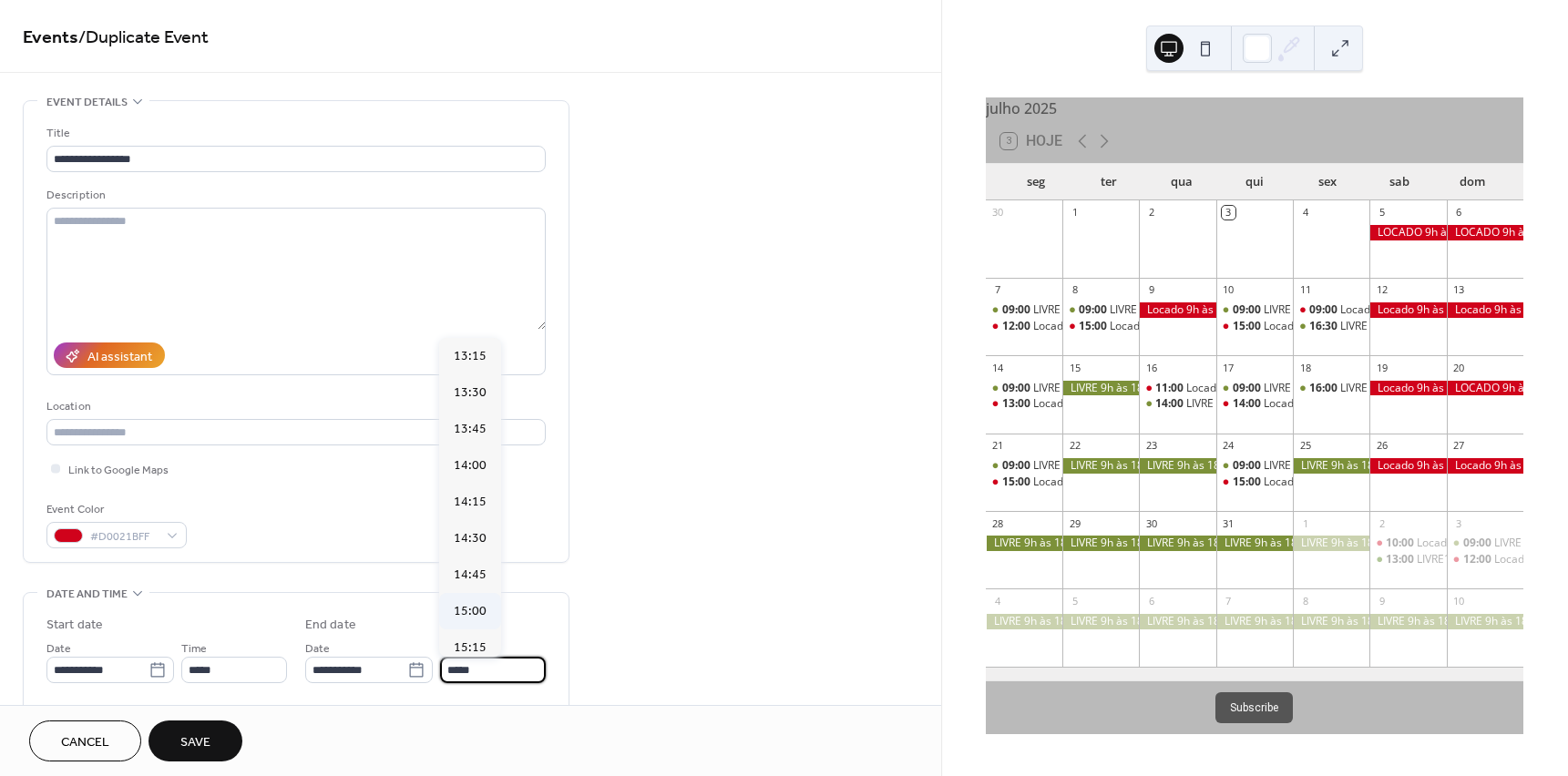 scroll, scrollTop: 364, scrollLeft: 0, axis: vertical 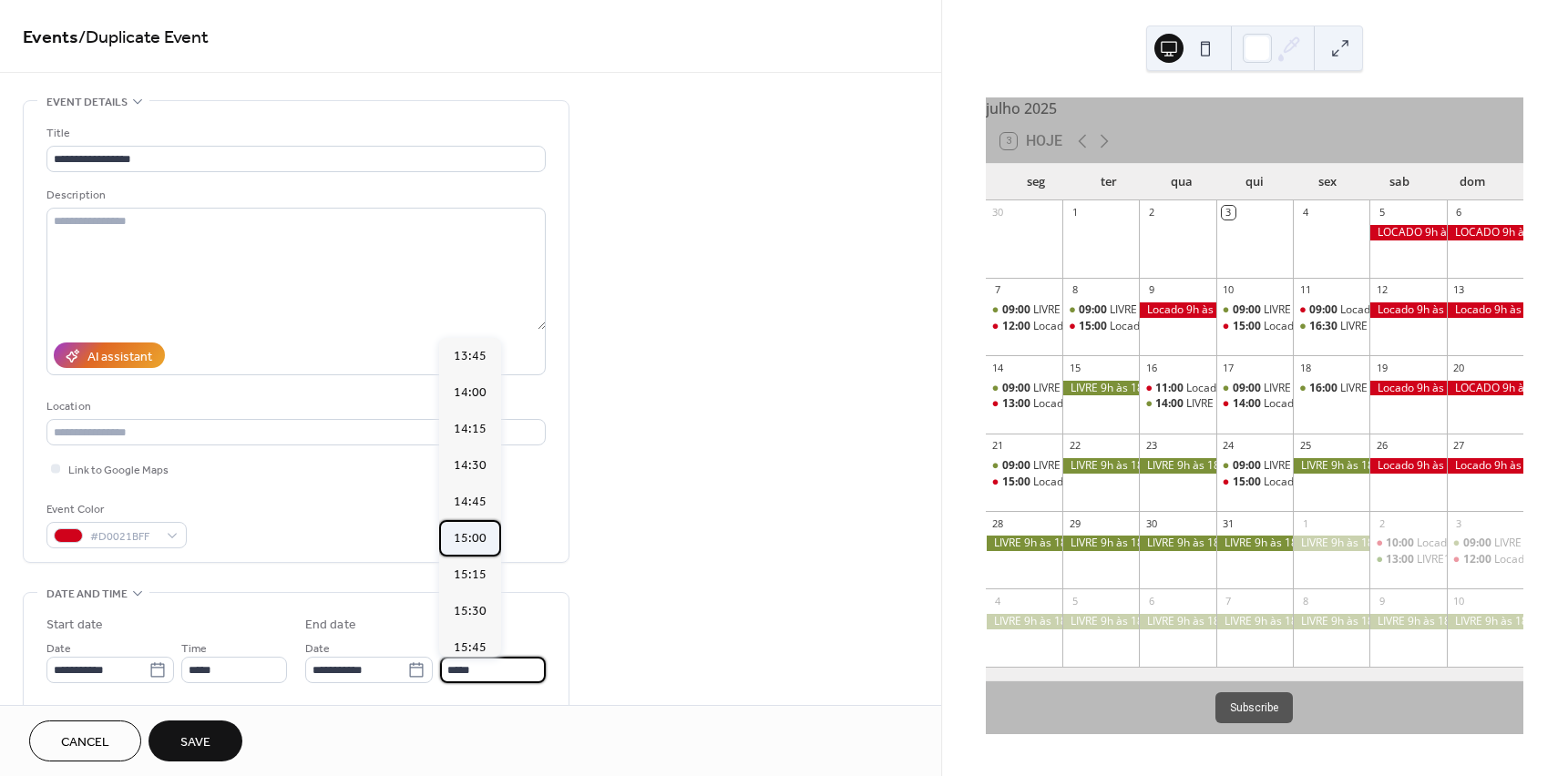 click on "15:00" at bounding box center [470, 538] 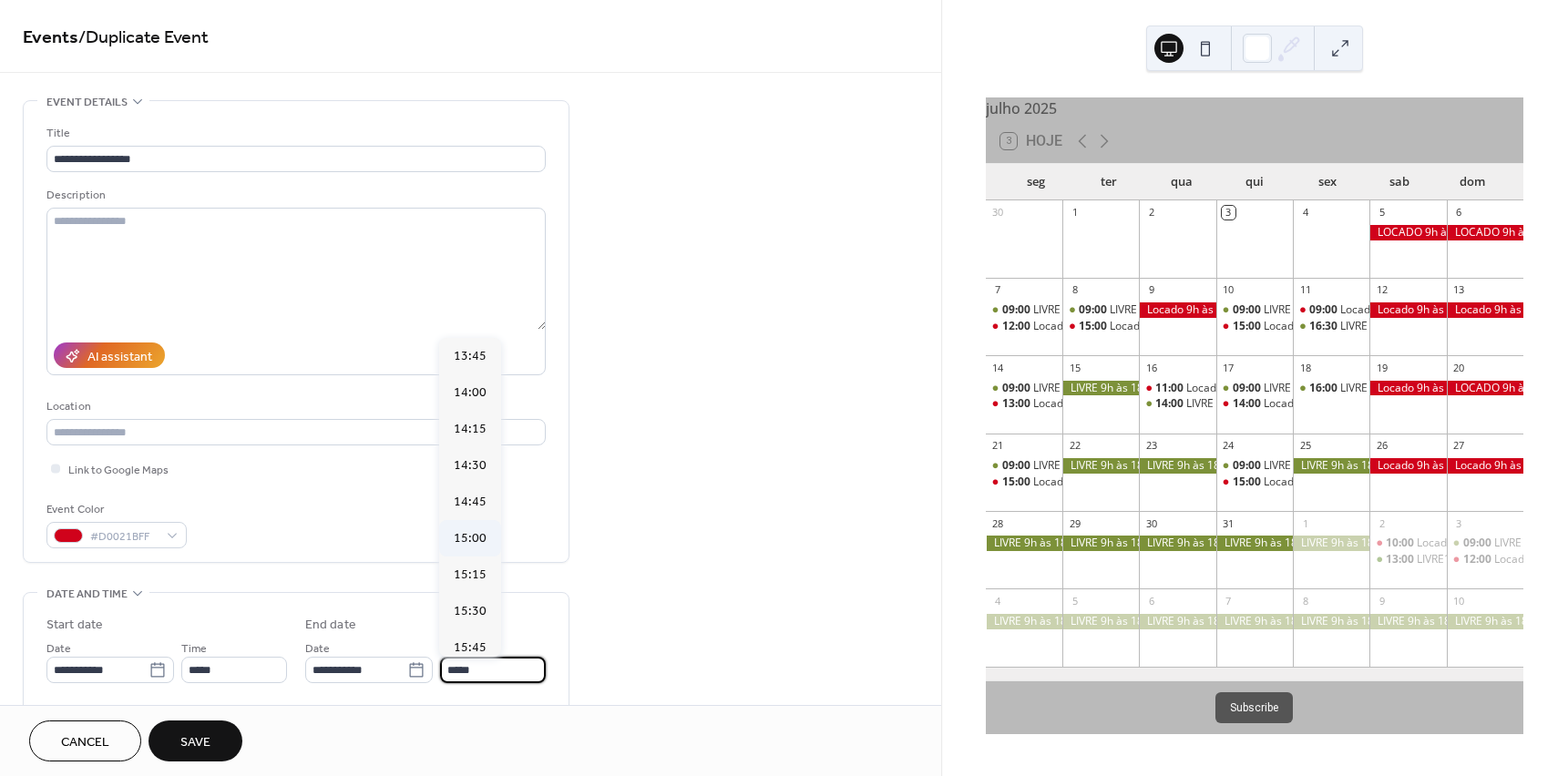 type on "*****" 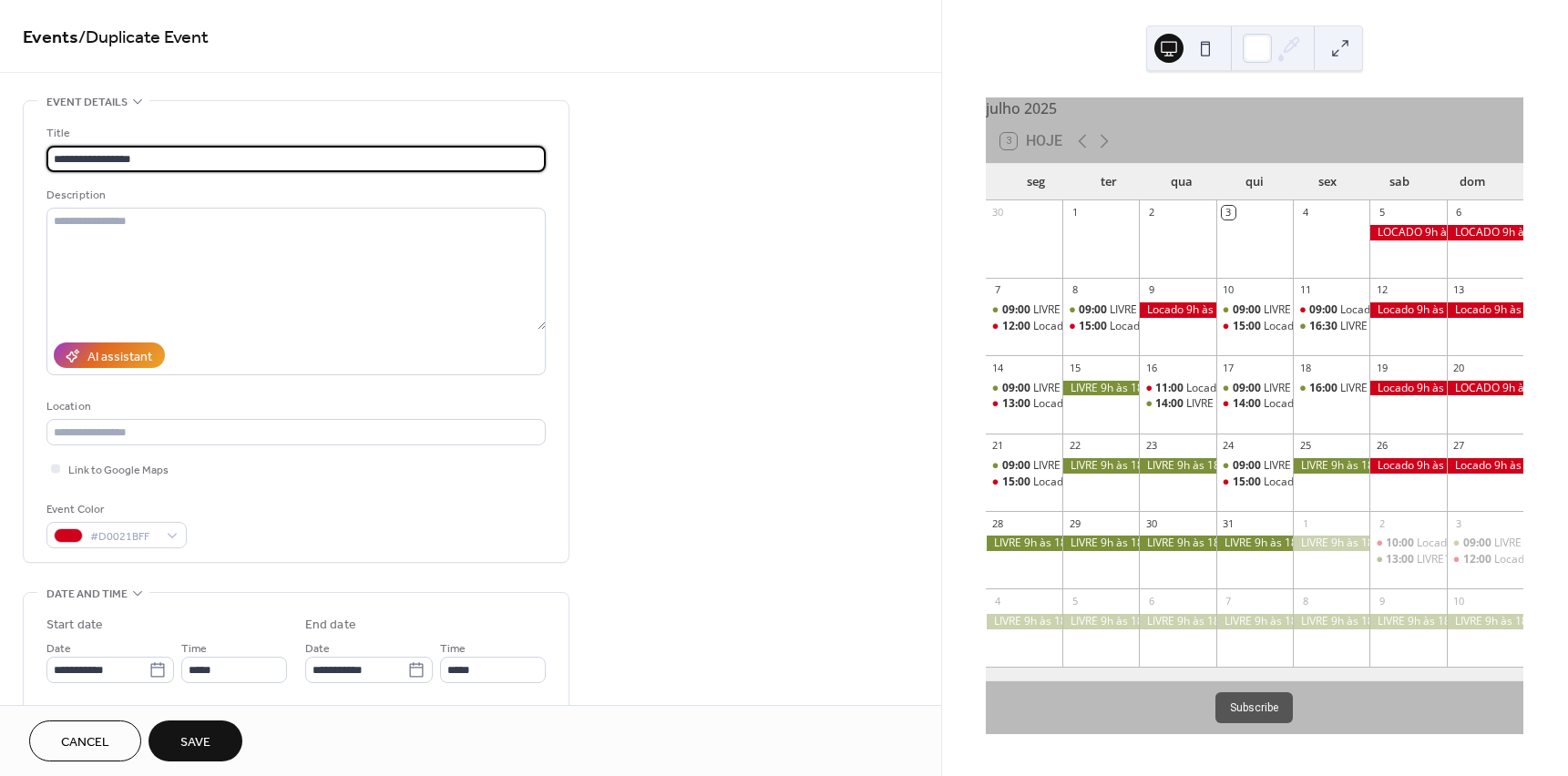 scroll, scrollTop: 1, scrollLeft: 0, axis: vertical 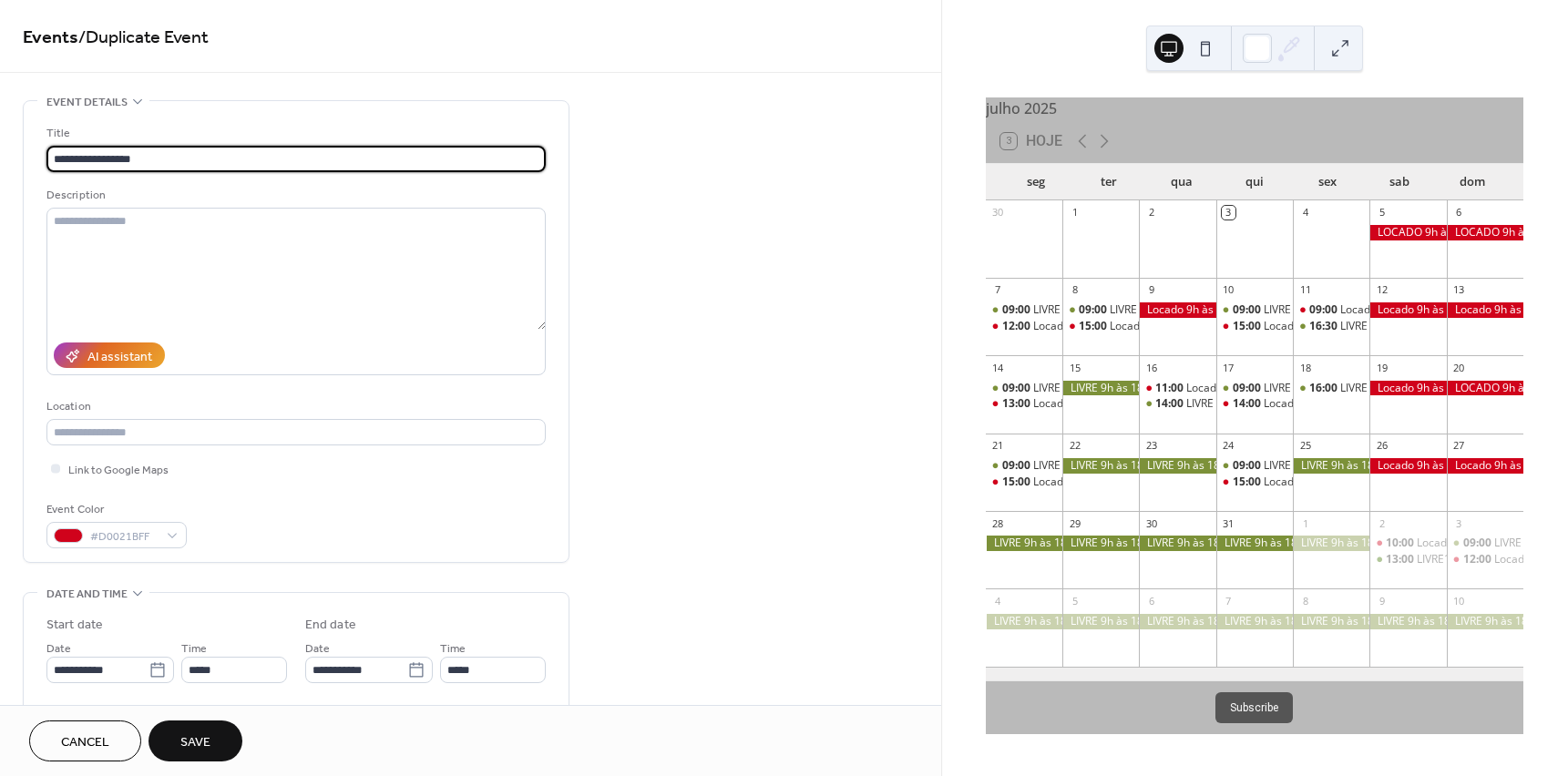 drag, startPoint x: 168, startPoint y: 155, endPoint x: -15, endPoint y: 179, distance: 184.56706 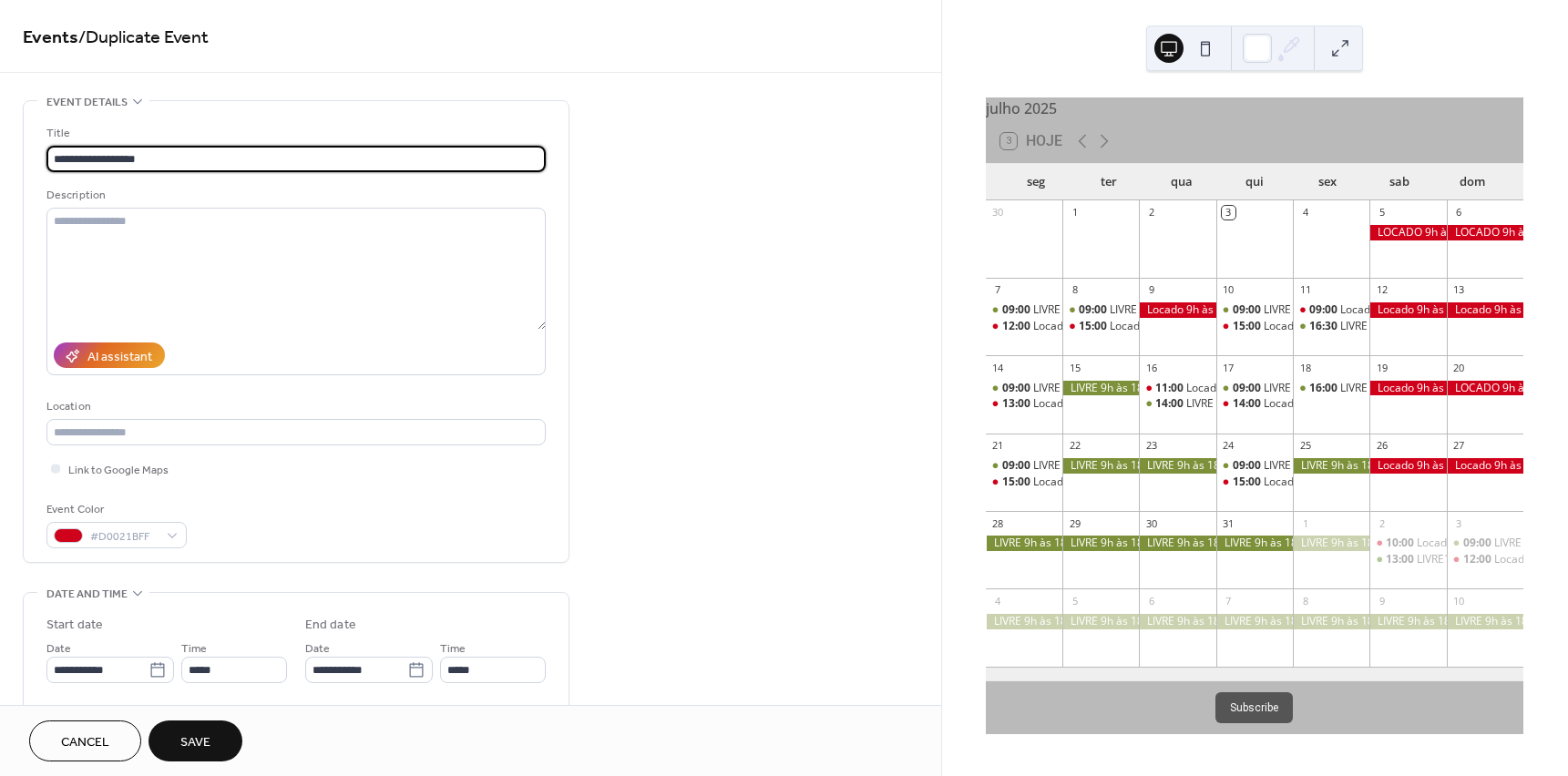 type on "**********" 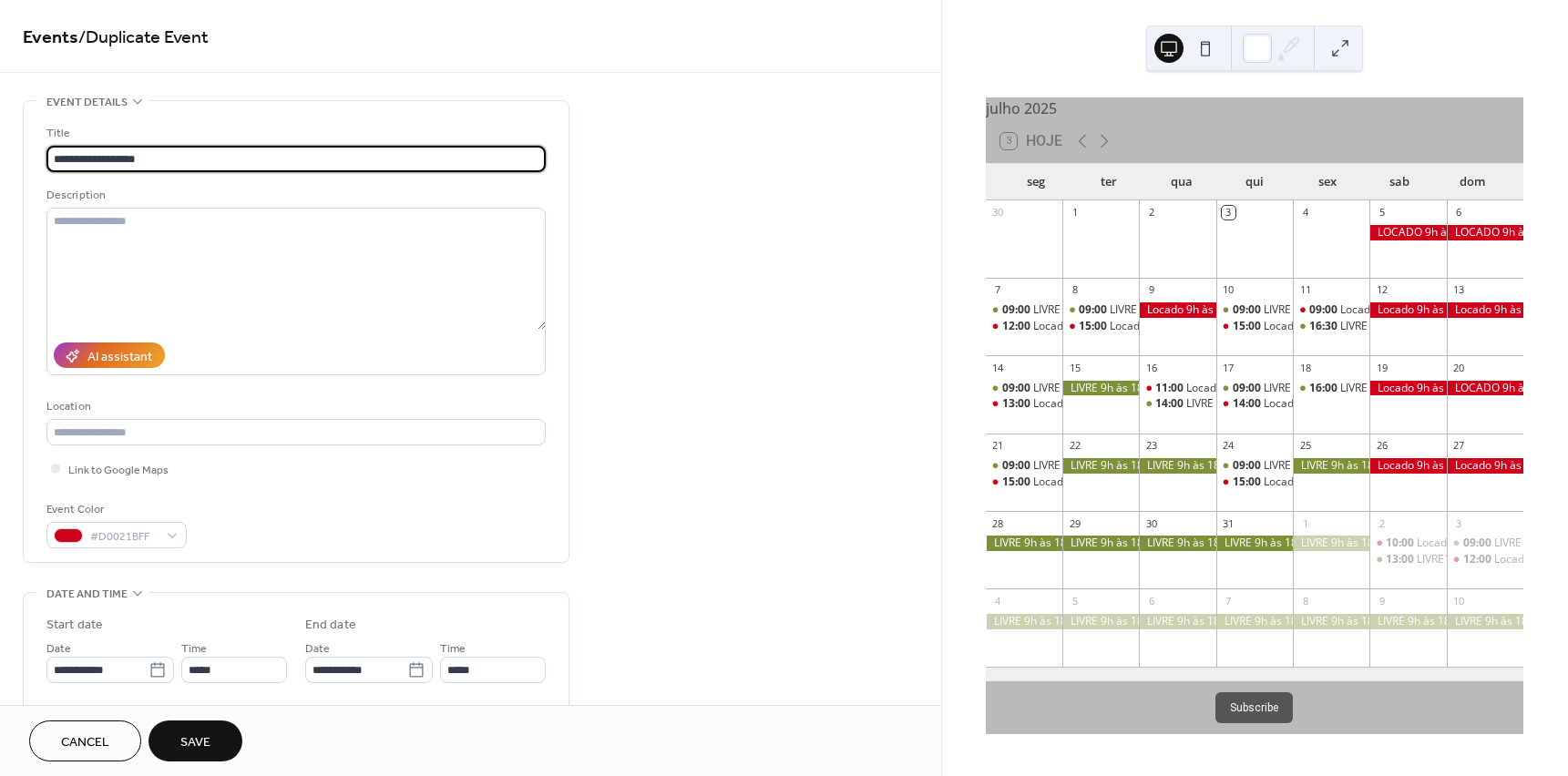 click on "Save" at bounding box center (195, 742) 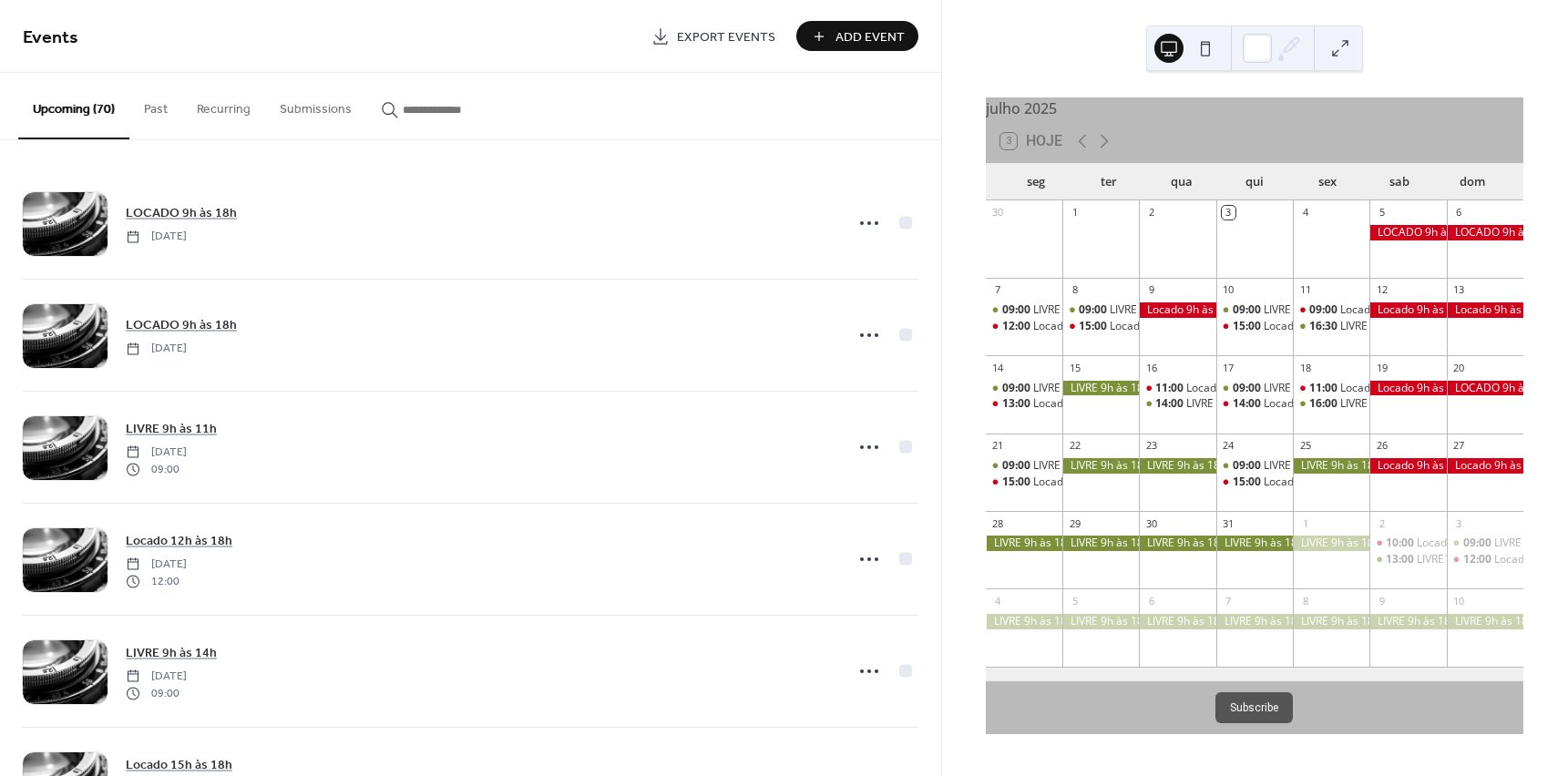 scroll, scrollTop: 0, scrollLeft: 0, axis: both 